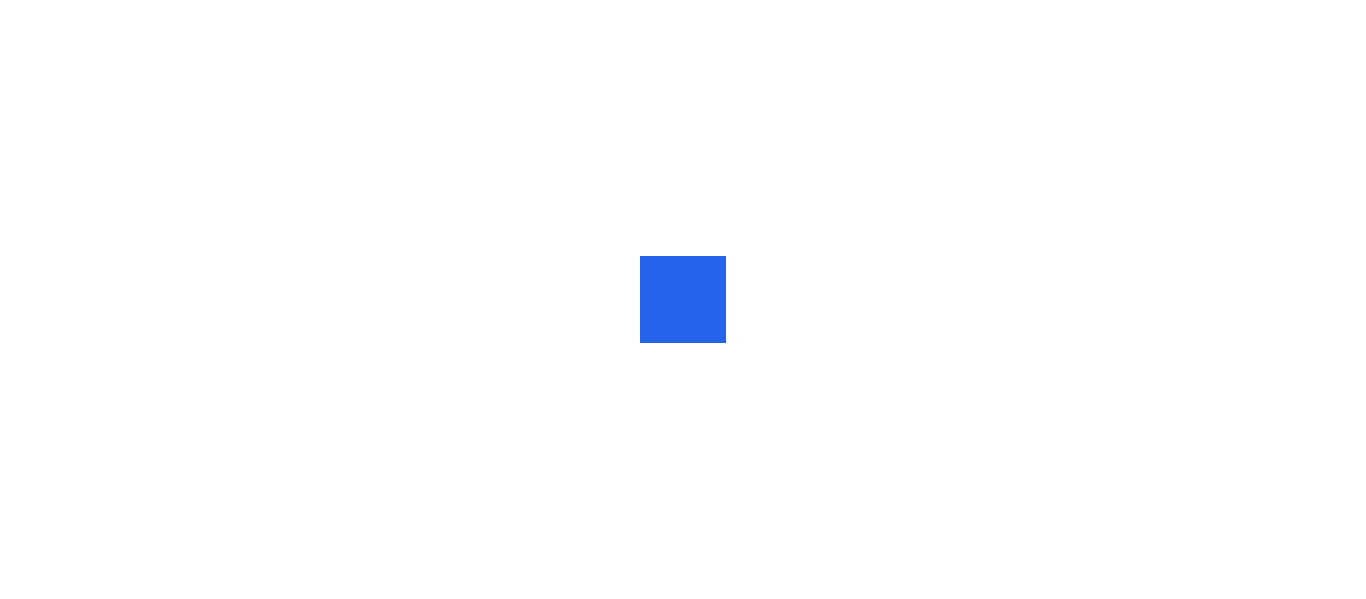 scroll, scrollTop: 0, scrollLeft: 0, axis: both 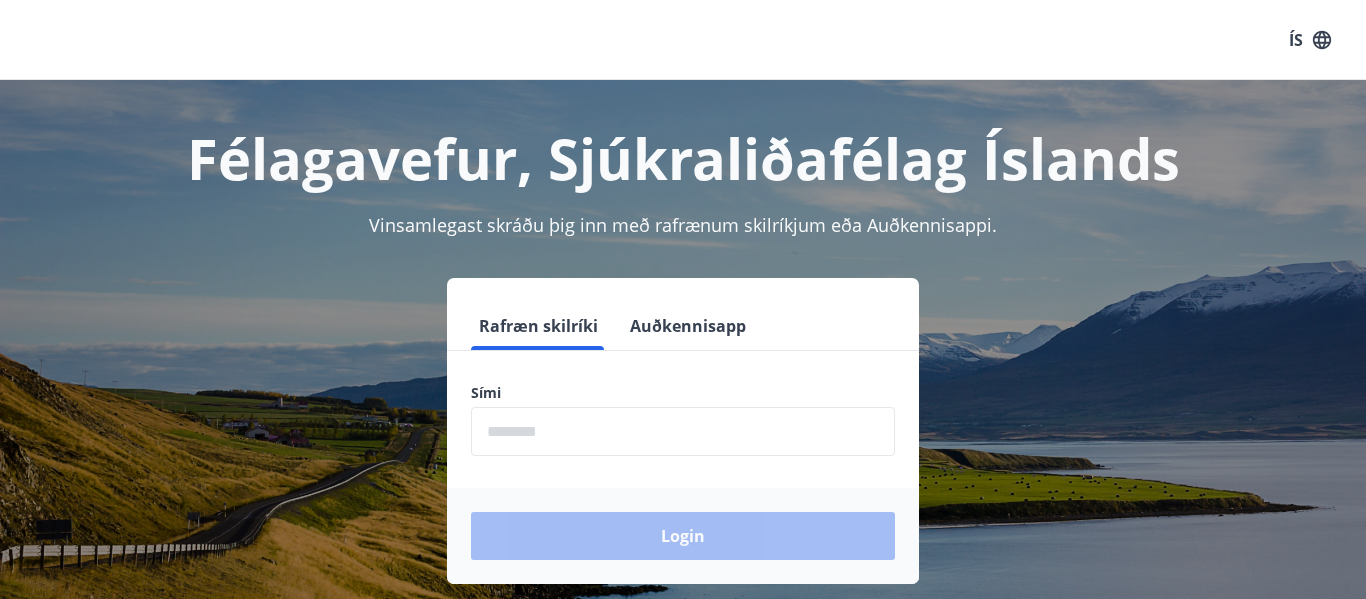 click at bounding box center [683, 431] 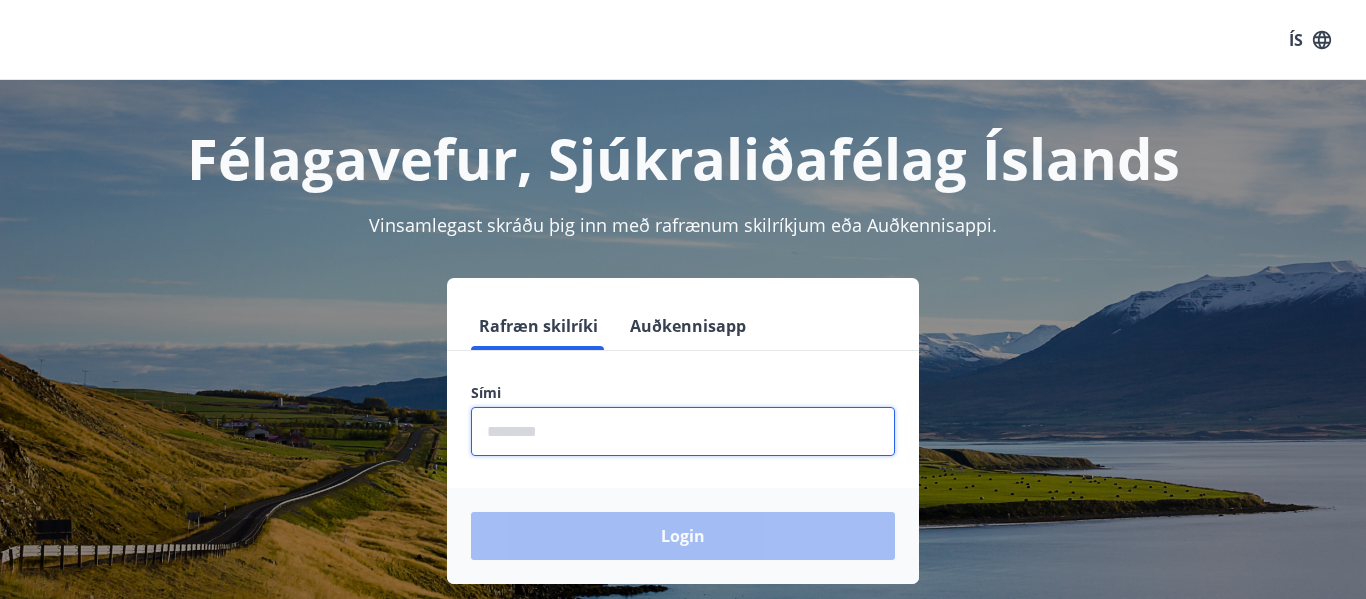 type on "********" 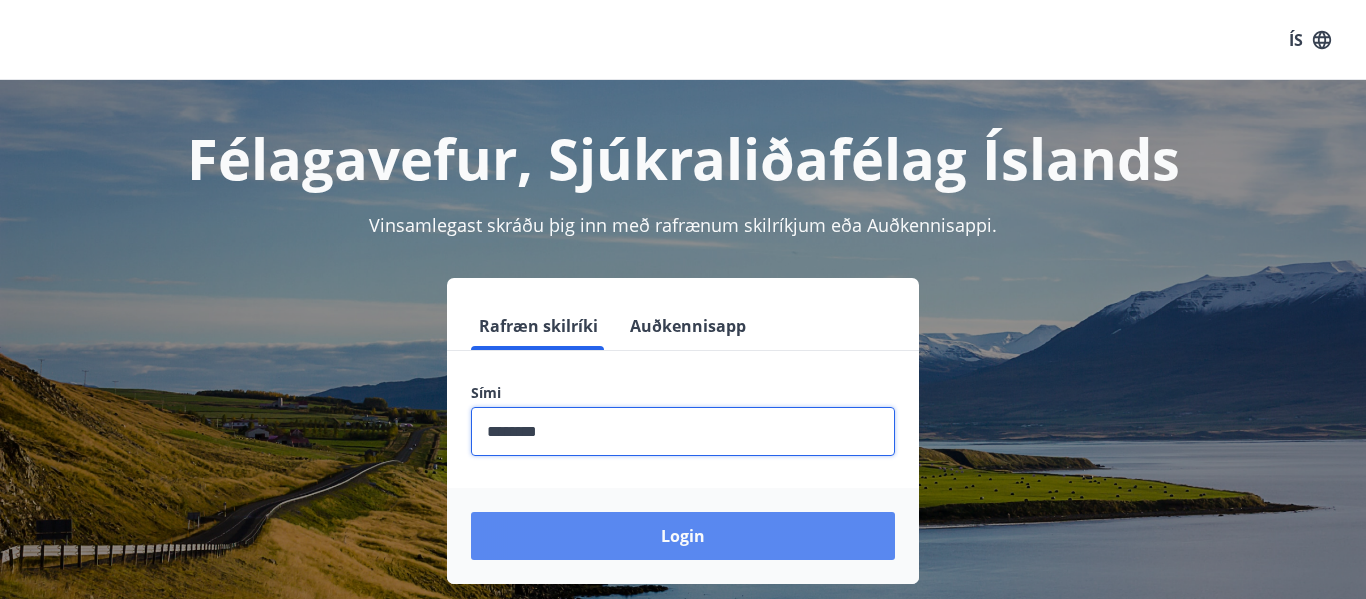click on "Login" at bounding box center (683, 536) 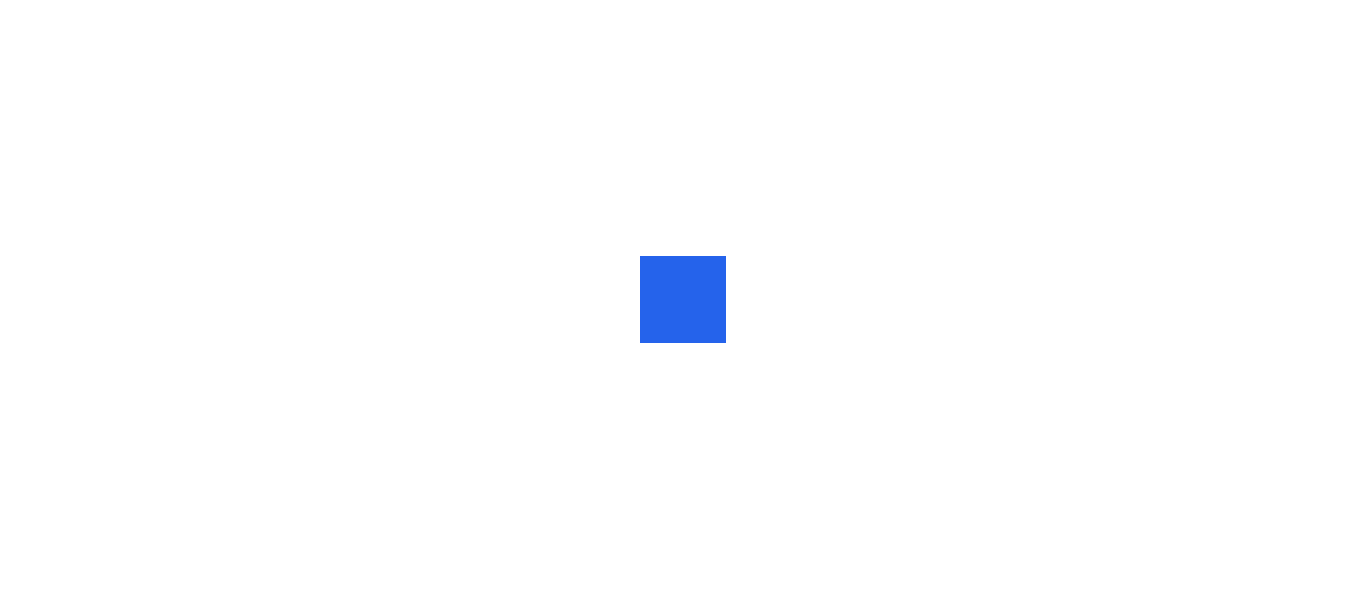 scroll, scrollTop: 0, scrollLeft: 0, axis: both 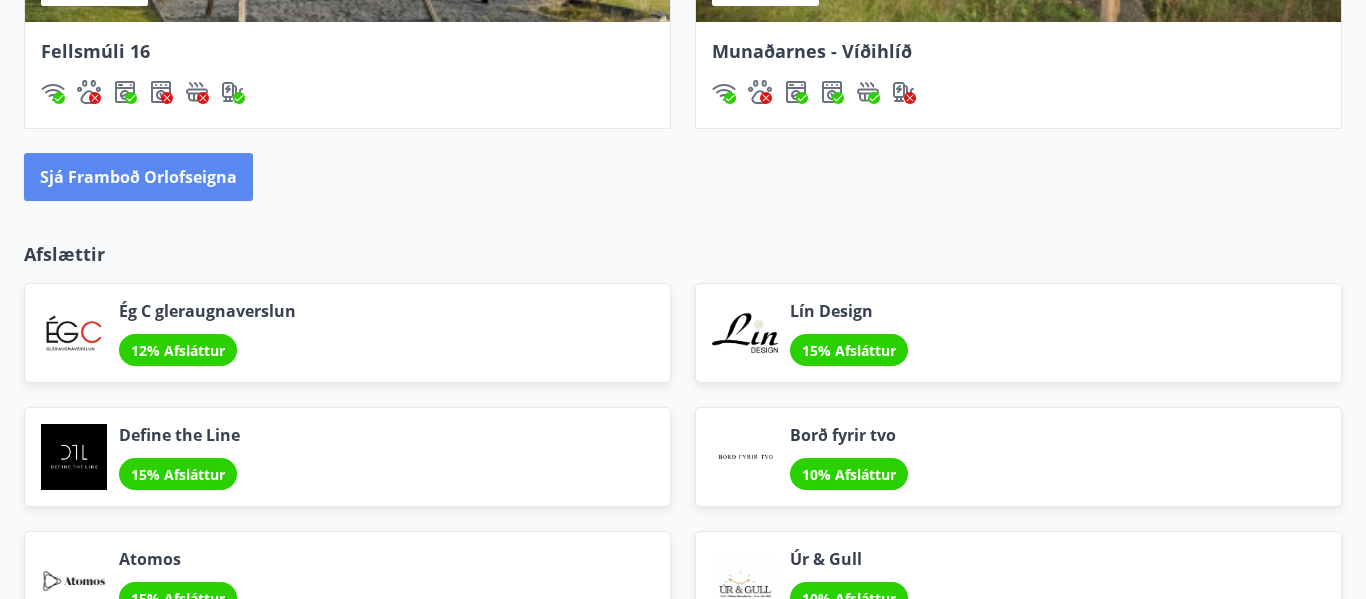 click on "Sjá framboð orlofseigna" at bounding box center (138, 177) 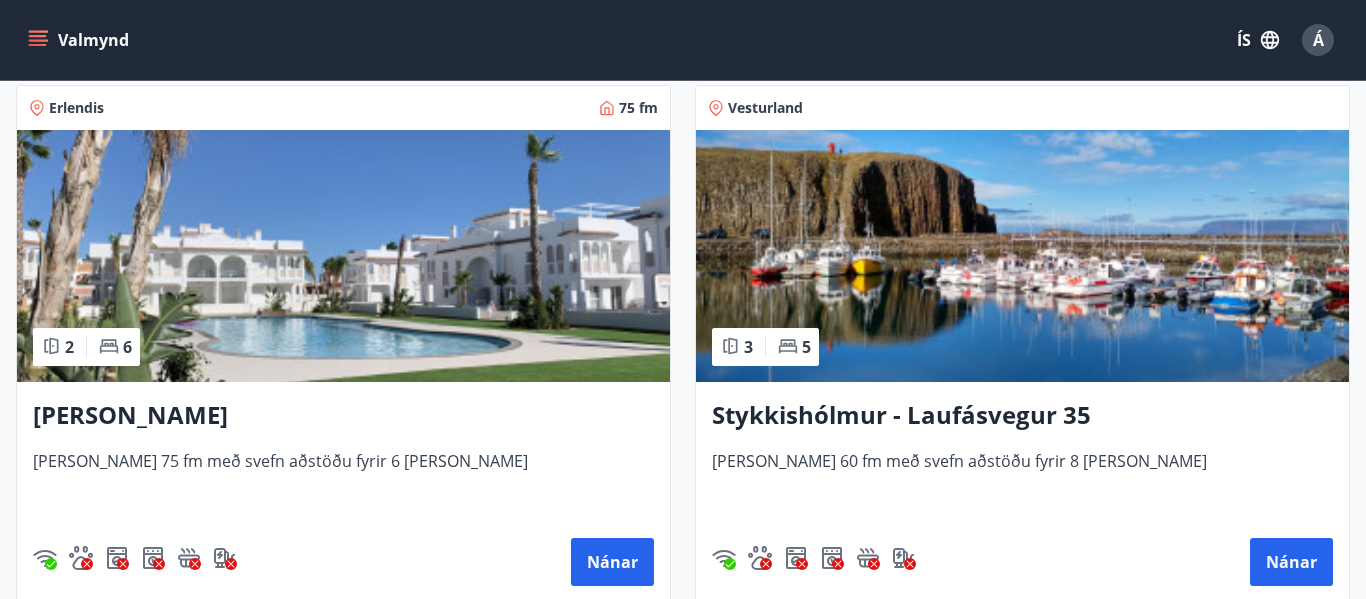 scroll, scrollTop: 2040, scrollLeft: 0, axis: vertical 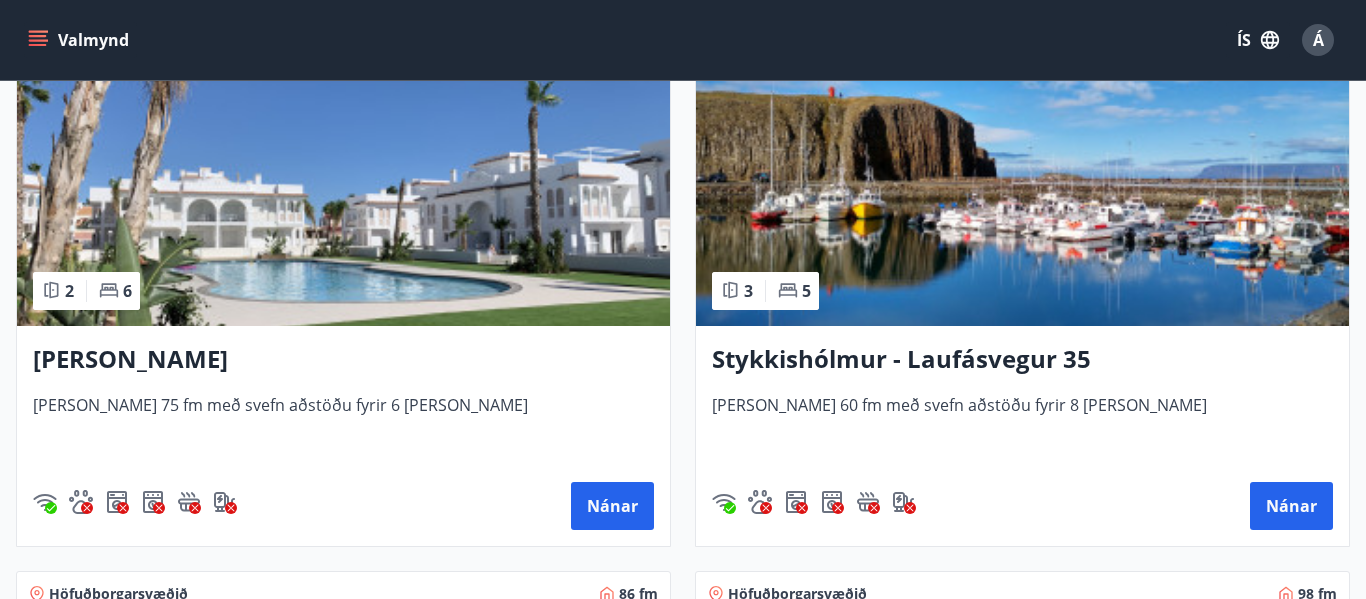 click on "[PERSON_NAME]" at bounding box center (343, 360) 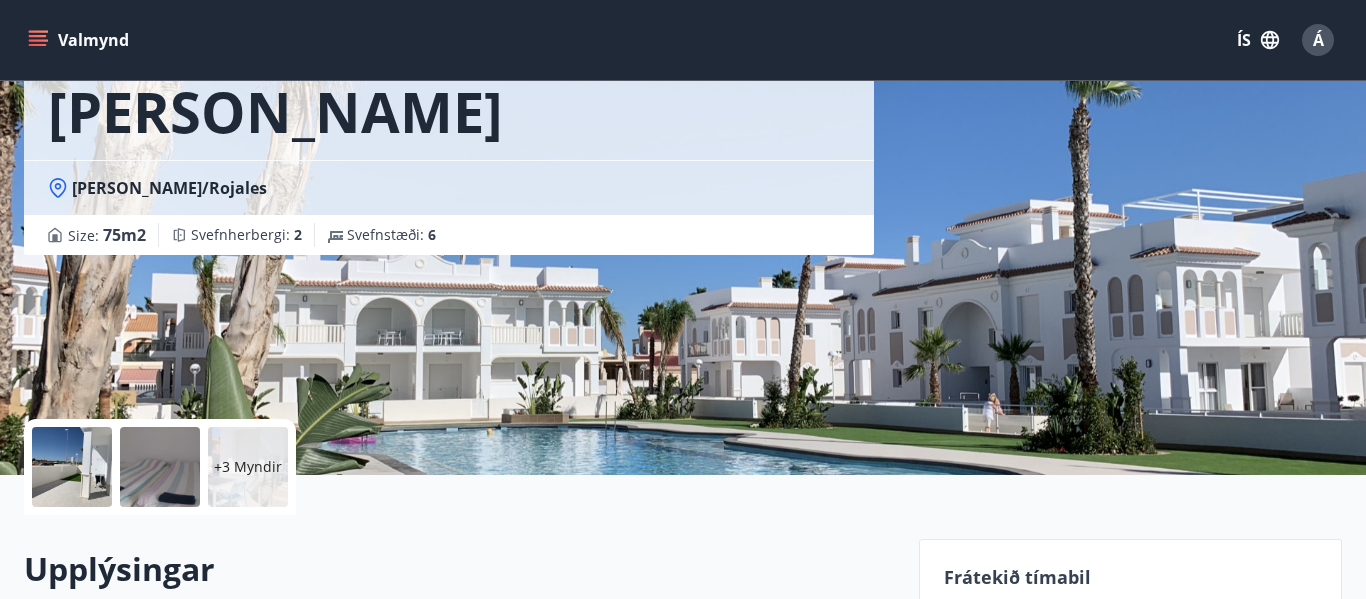 scroll, scrollTop: 120, scrollLeft: 0, axis: vertical 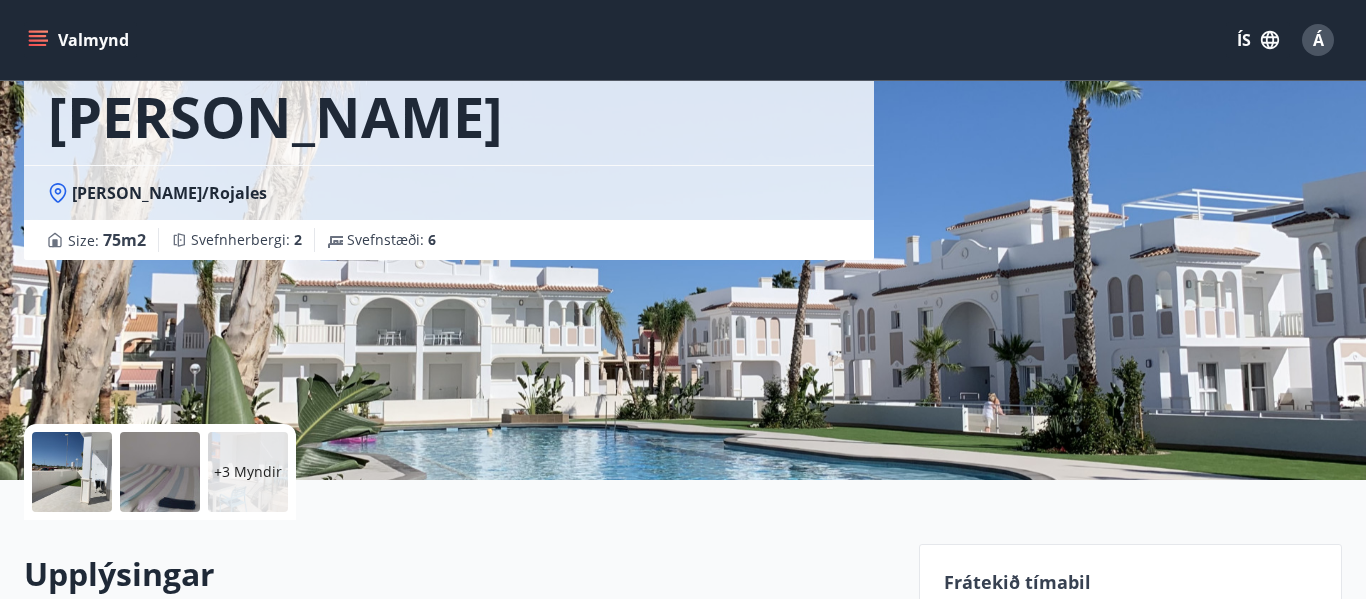 click at bounding box center [72, 472] 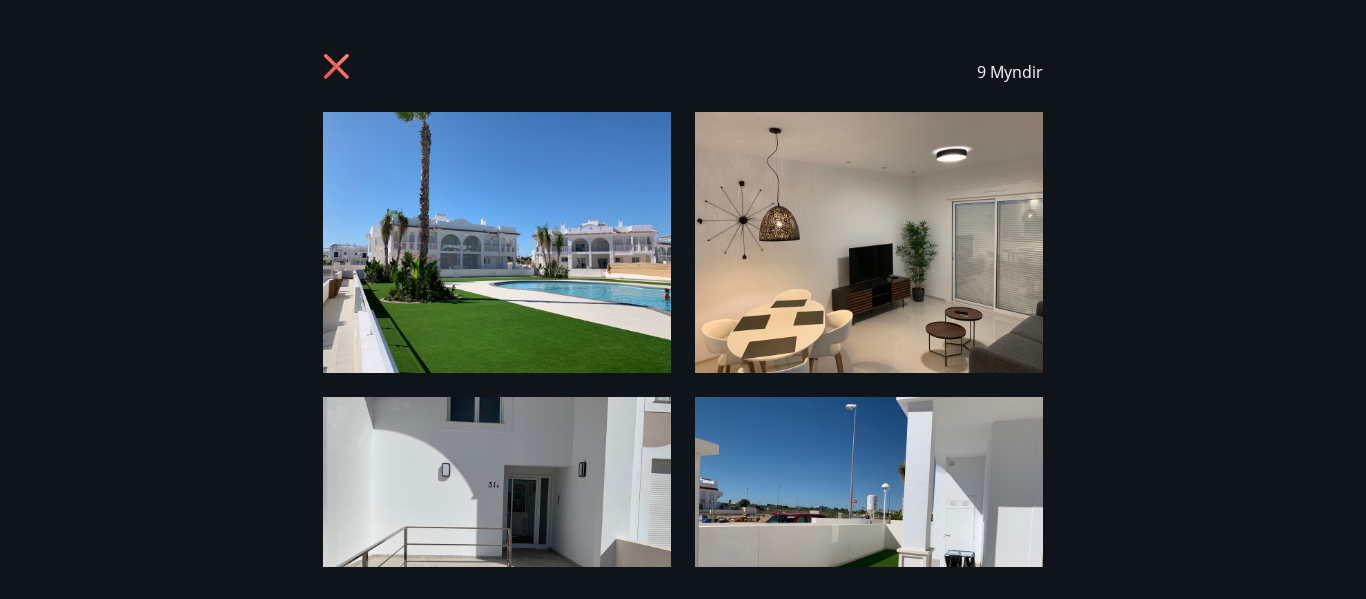 click at bounding box center [497, 242] 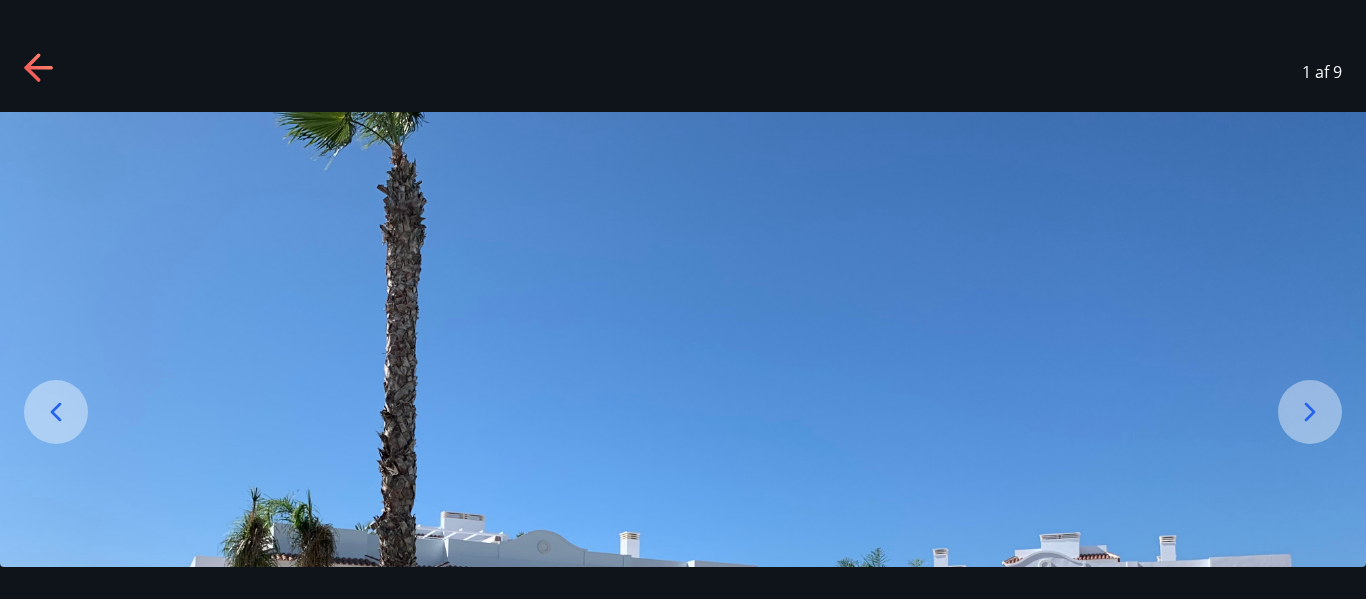 click at bounding box center [1310, 412] 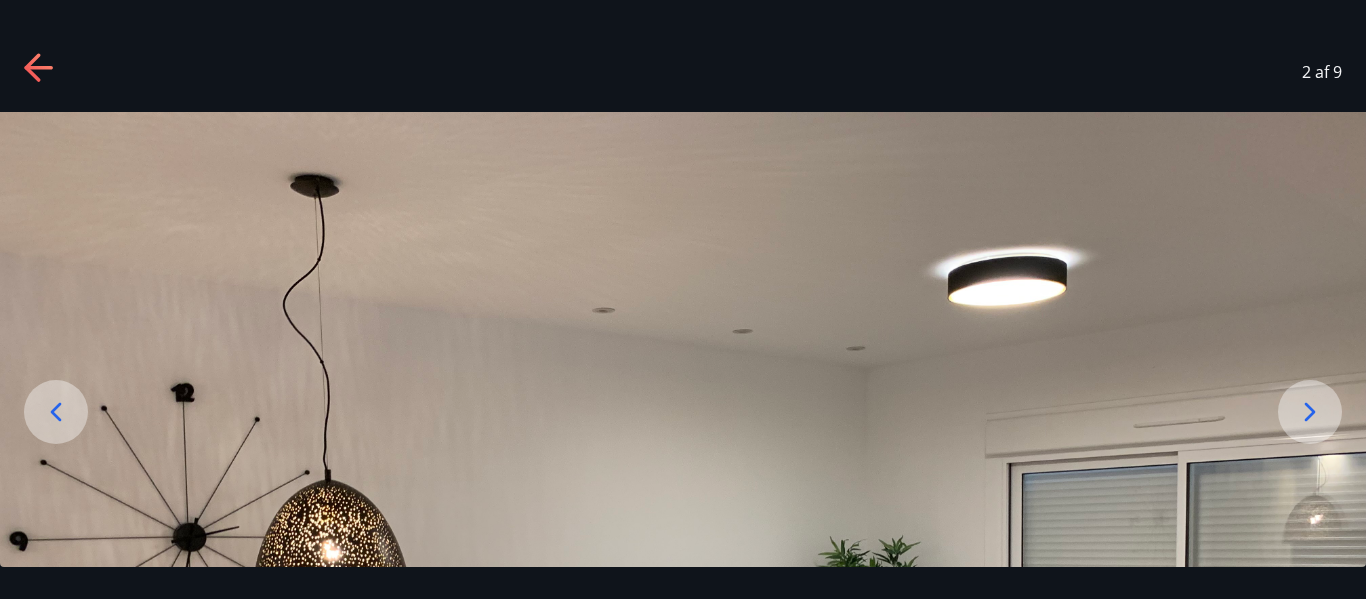 click at bounding box center [683, 624] 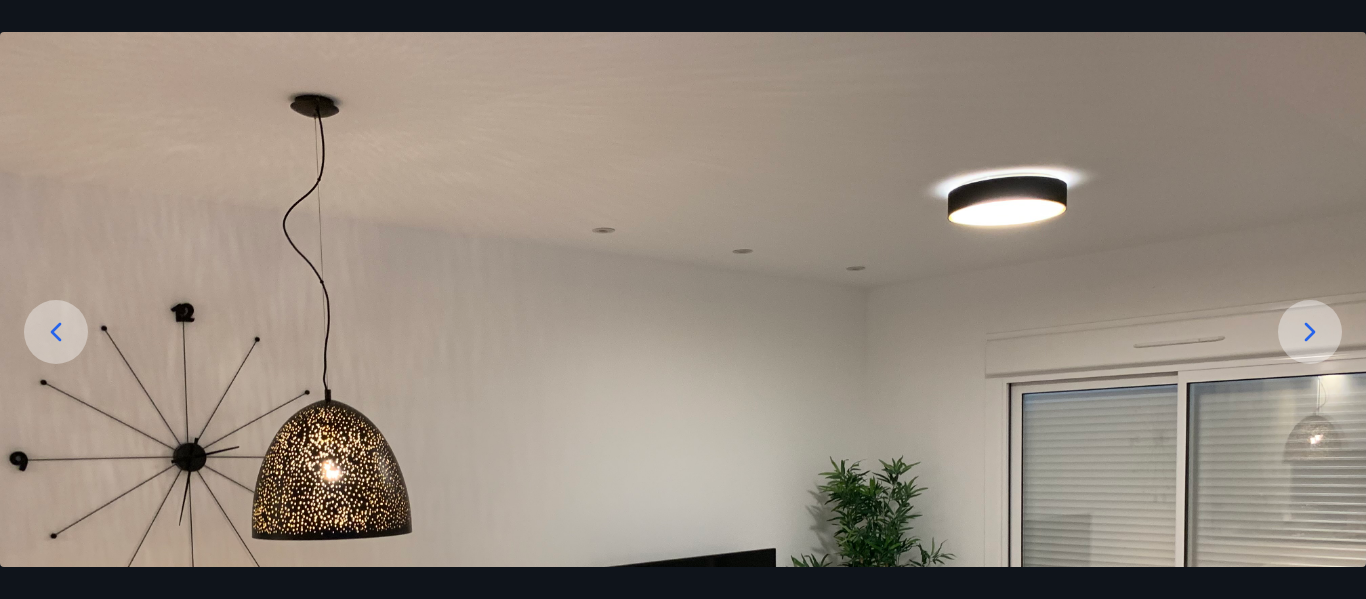 click at bounding box center (683, 544) 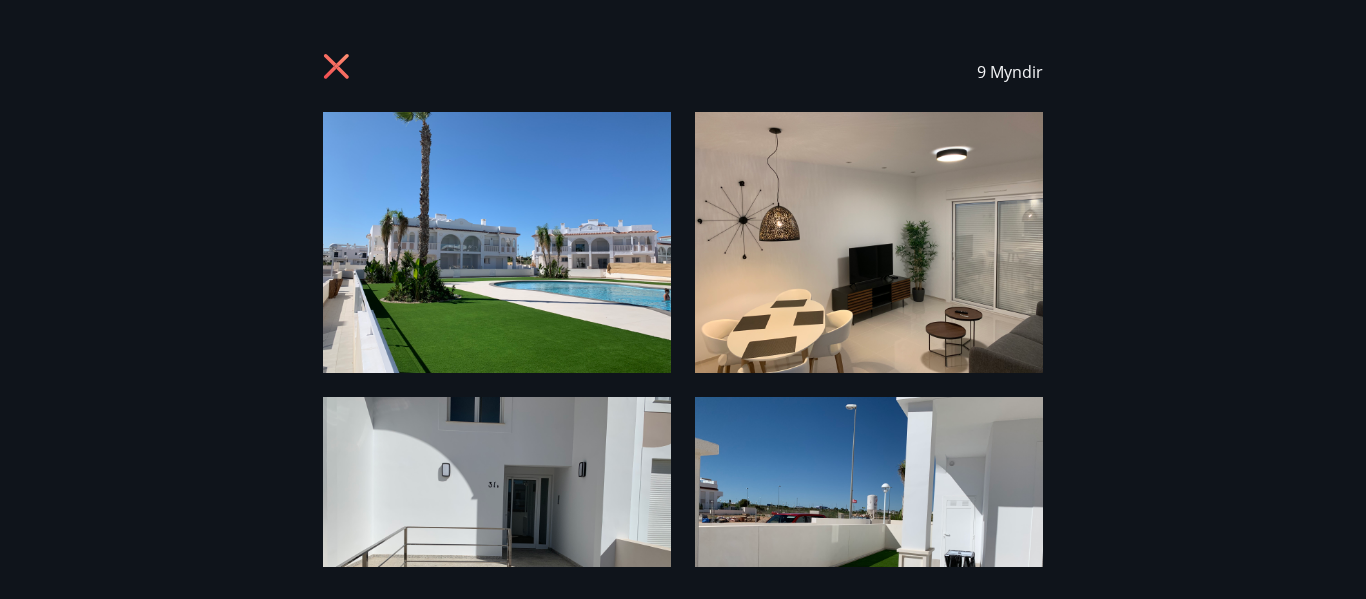 click on "9   Myndir" at bounding box center [683, 299] 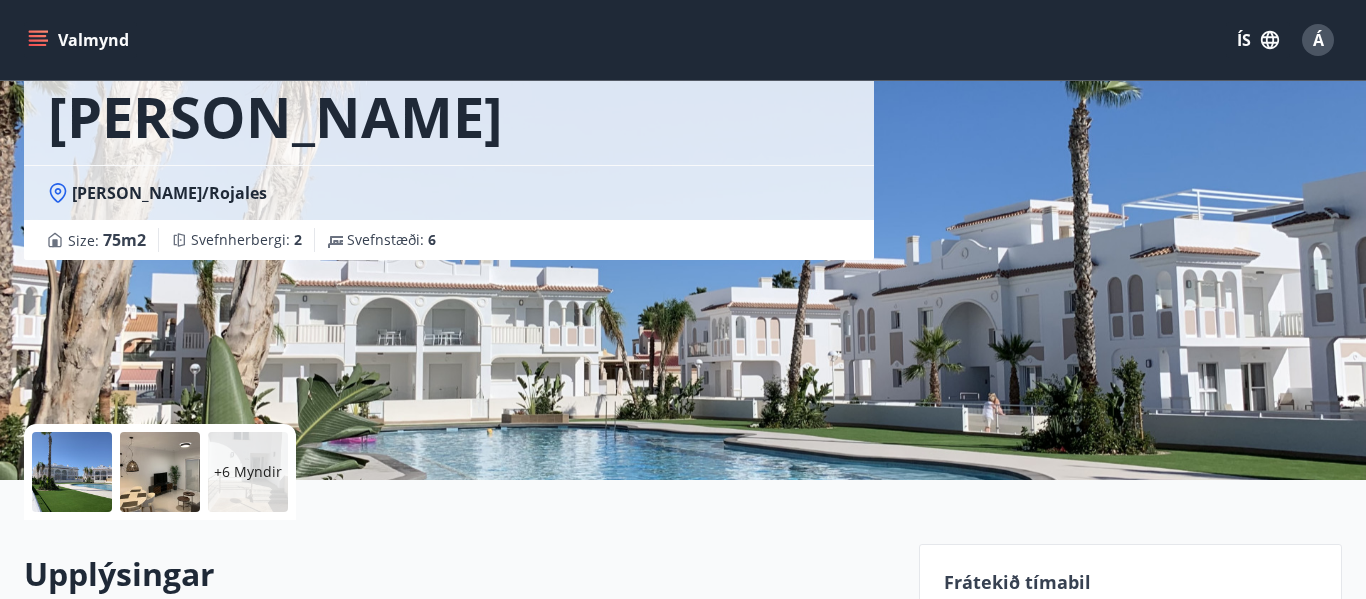 click on "+6 Myndir" at bounding box center [248, 472] 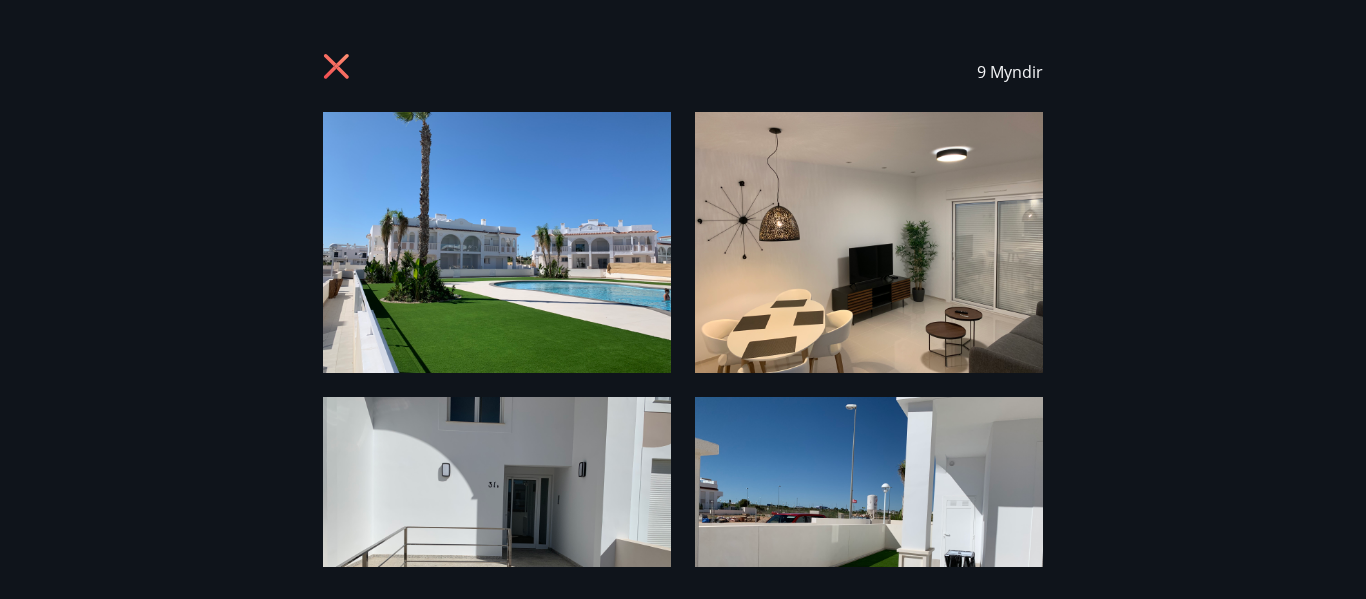 click on "9   Myndir" at bounding box center [683, 299] 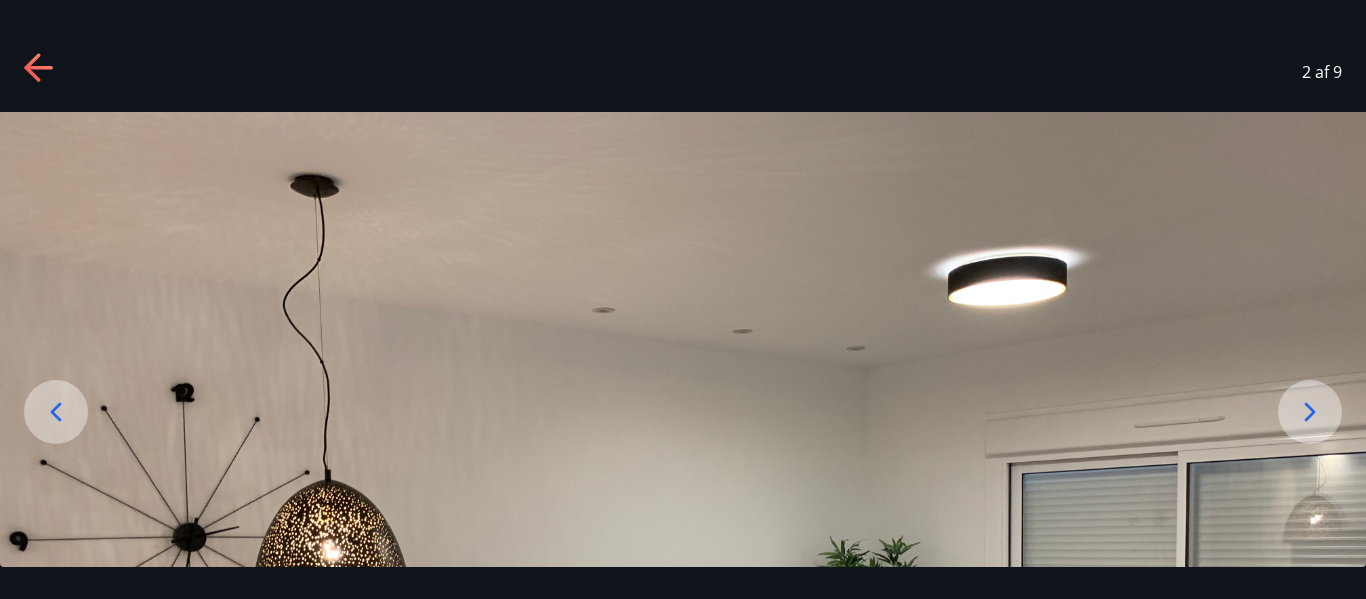 click 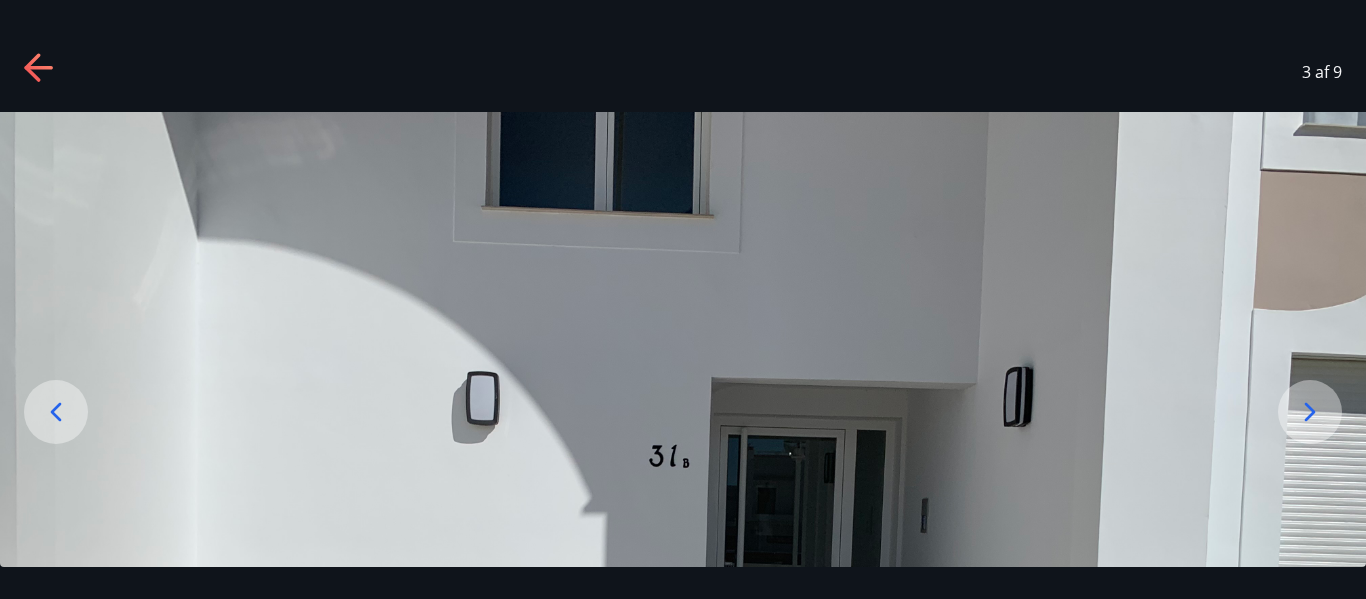 click at bounding box center [1310, 412] 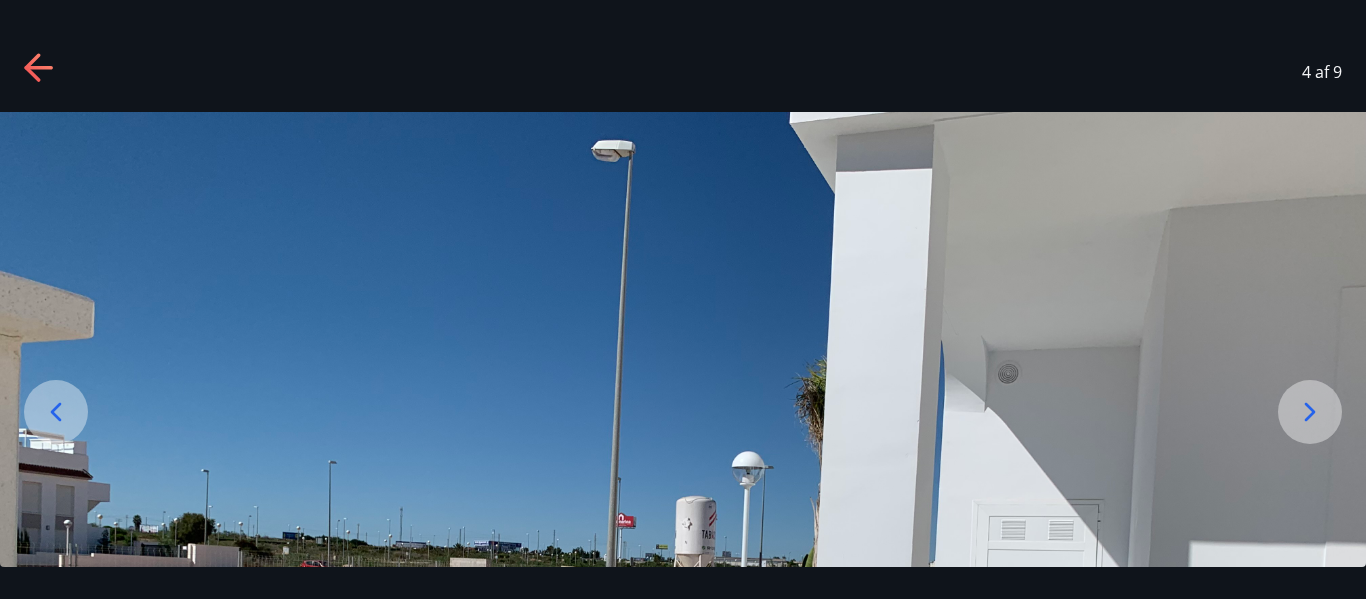 click at bounding box center [683, 624] 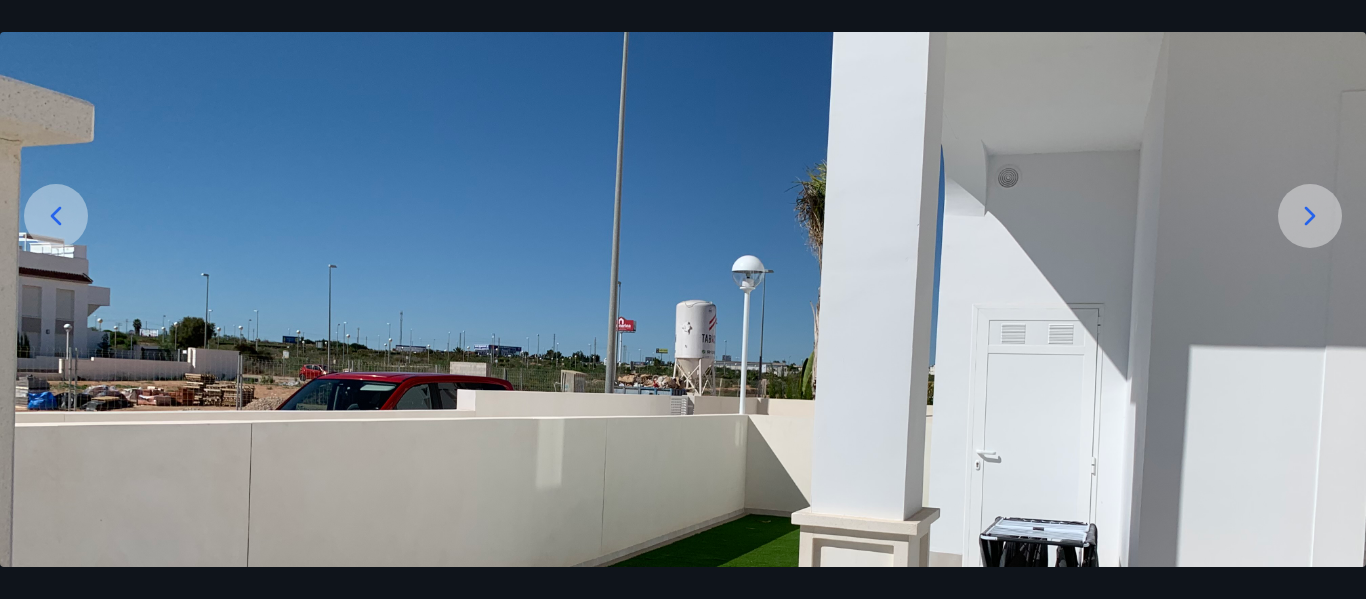 scroll, scrollTop: 130, scrollLeft: 0, axis: vertical 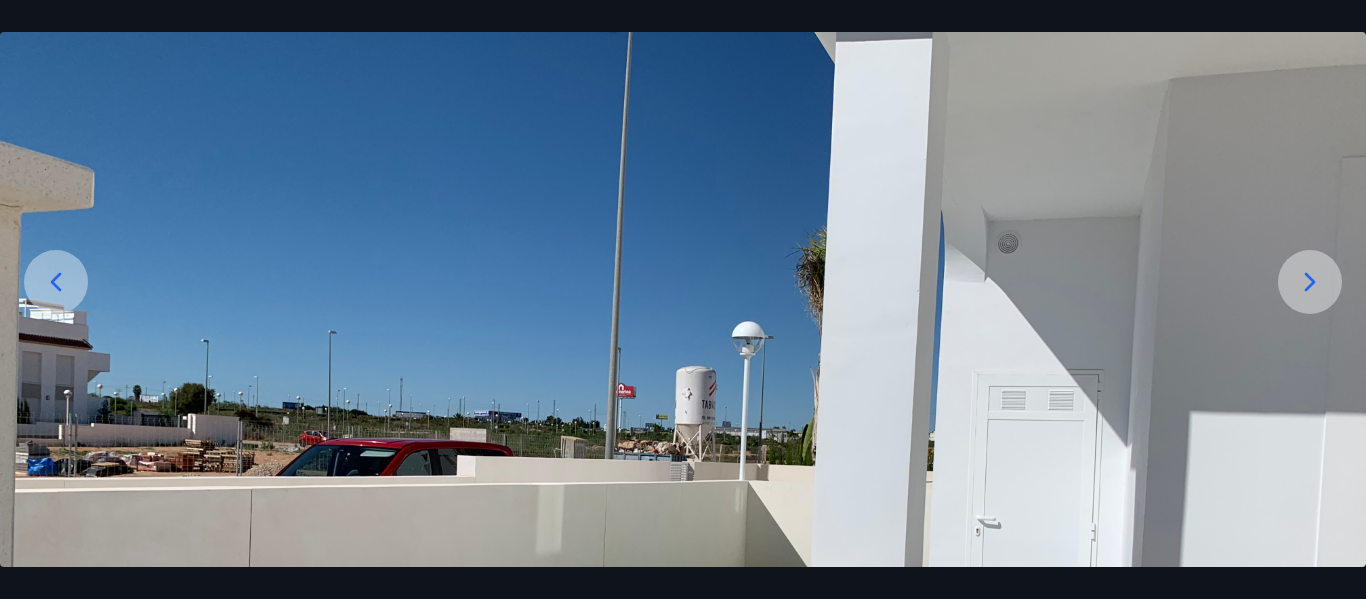 click 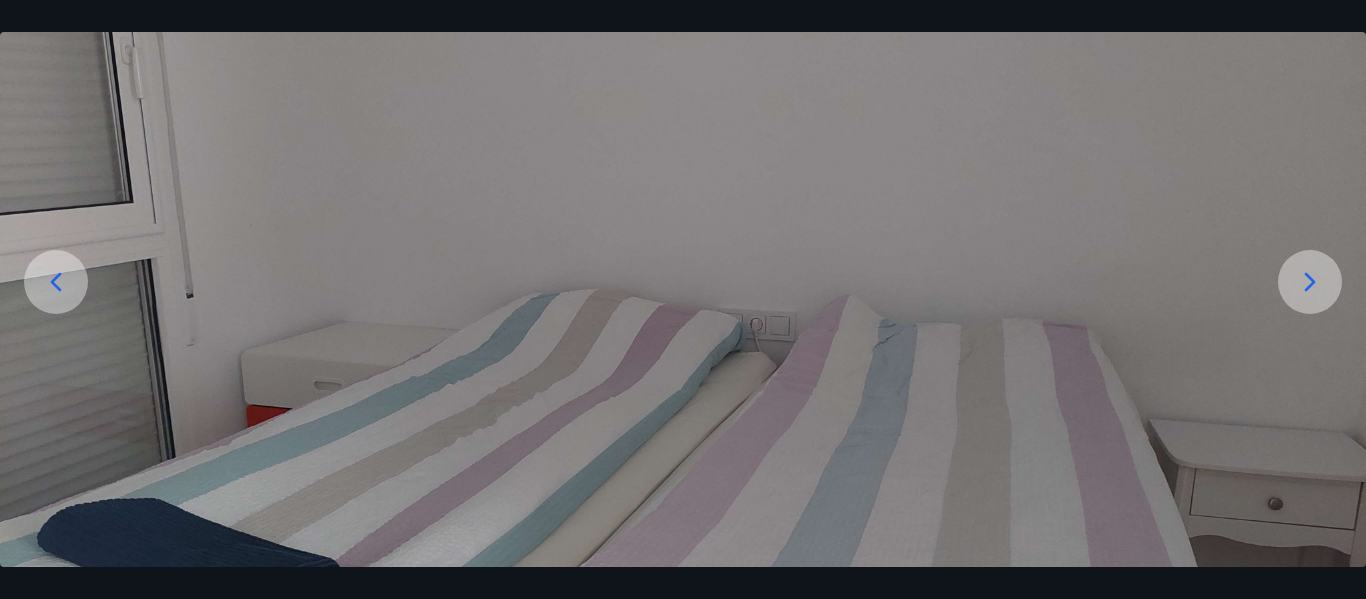 click at bounding box center [1310, 282] 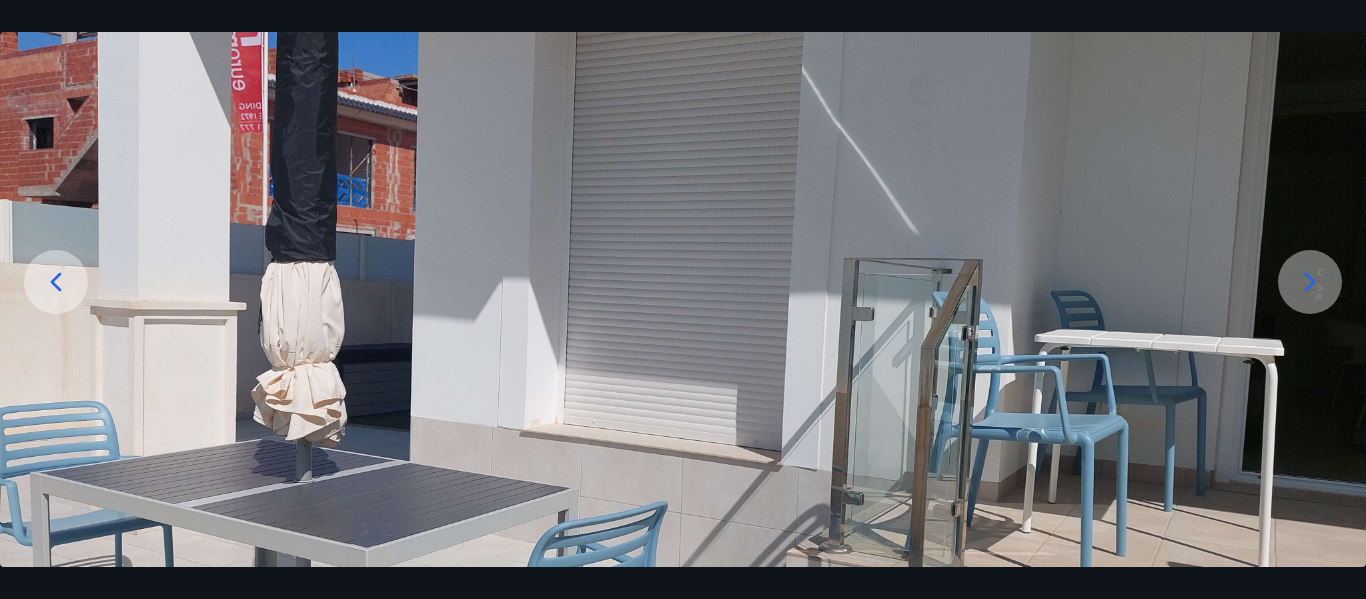click 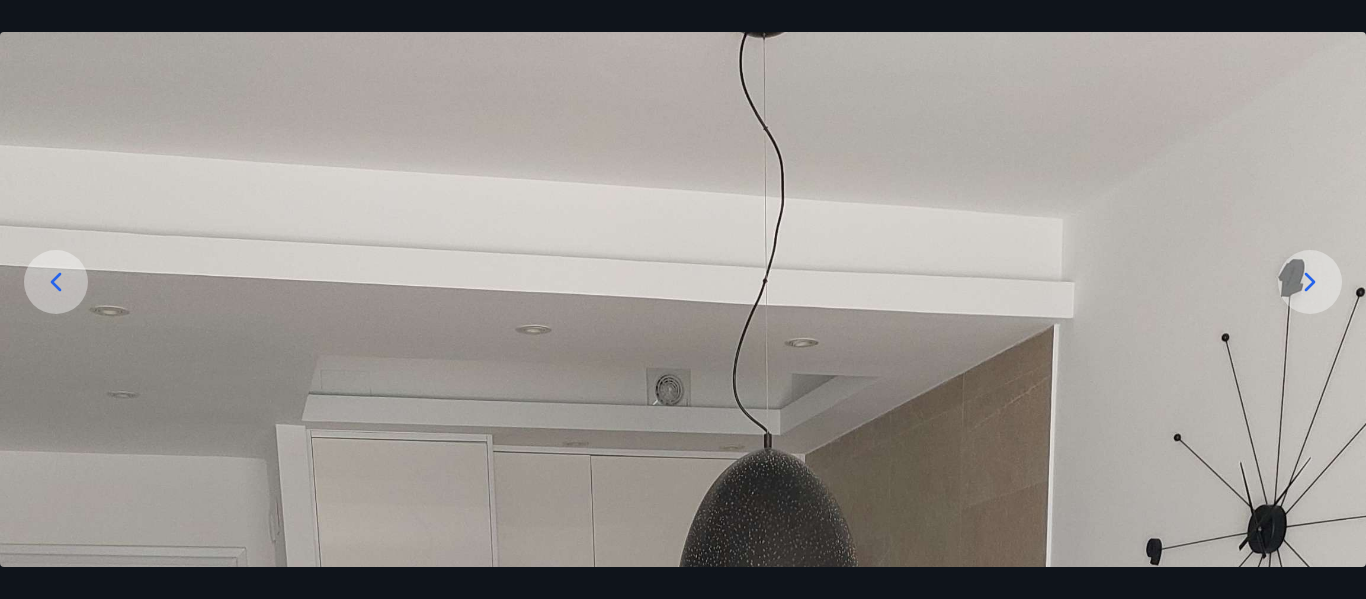 click at bounding box center [683, 1195] 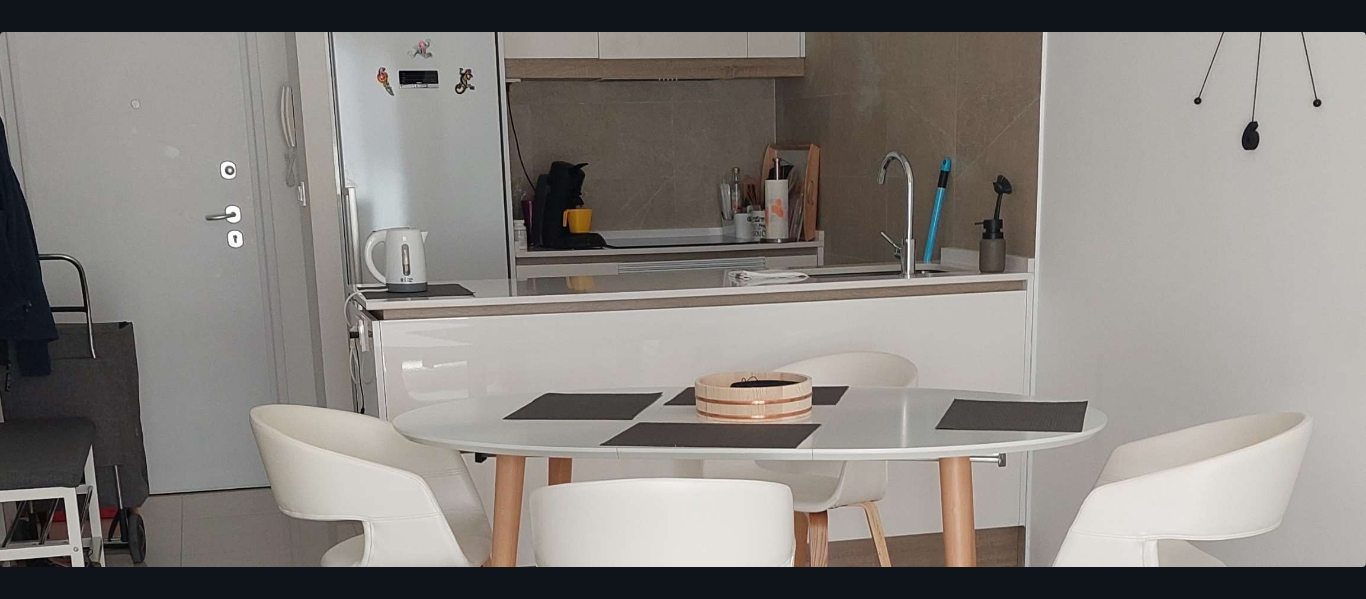 scroll, scrollTop: 690, scrollLeft: 0, axis: vertical 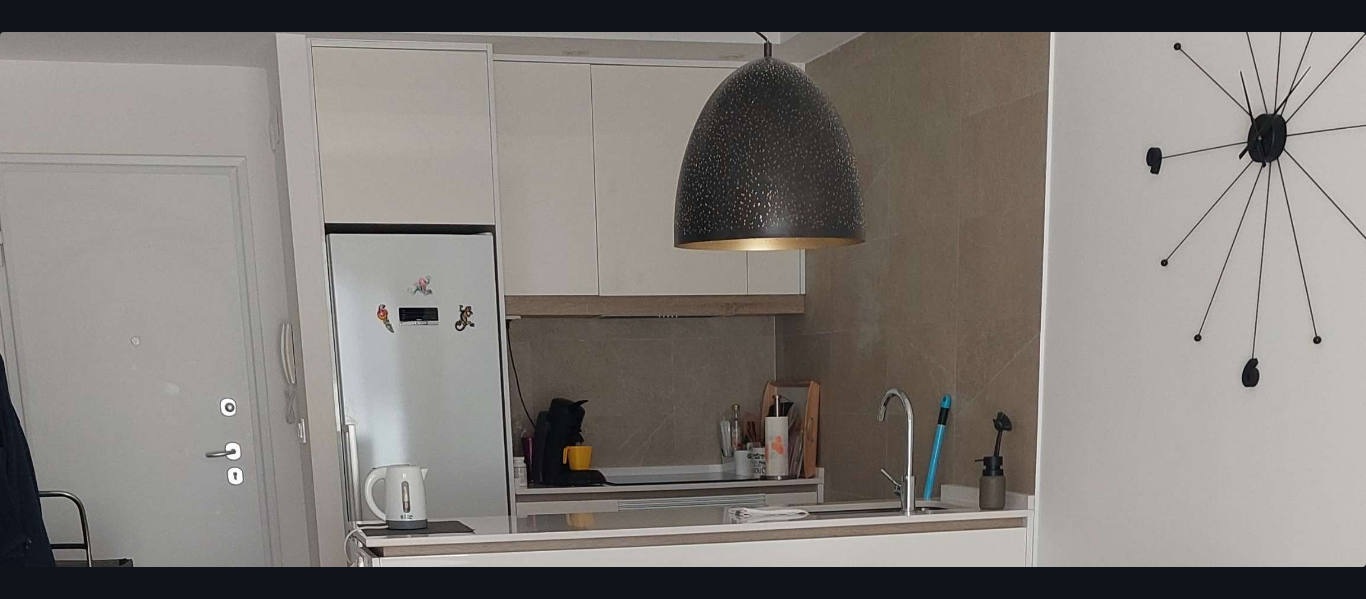 click at bounding box center [683, 804] 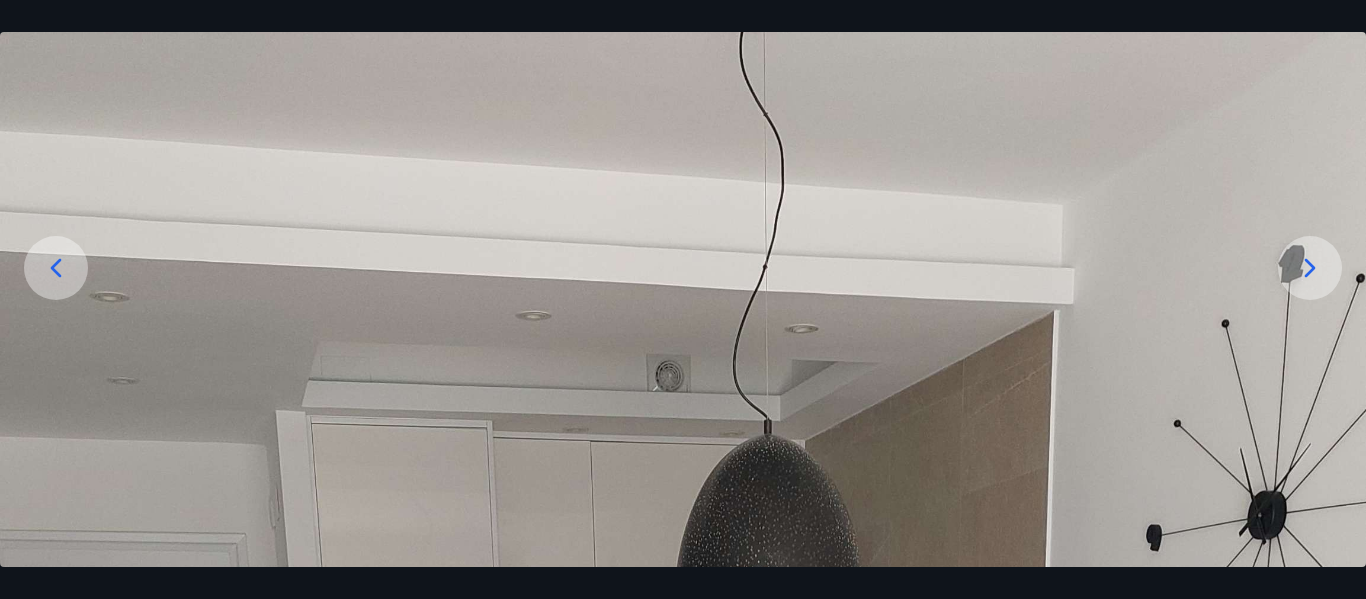 scroll, scrollTop: 90, scrollLeft: 0, axis: vertical 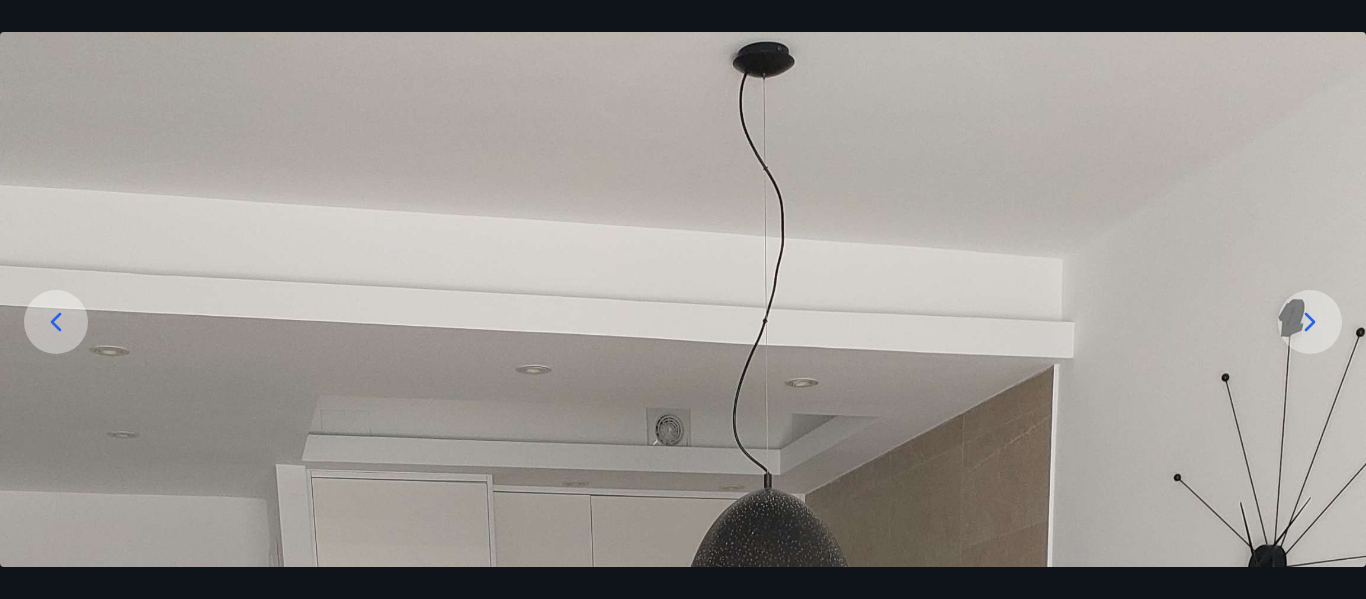 click 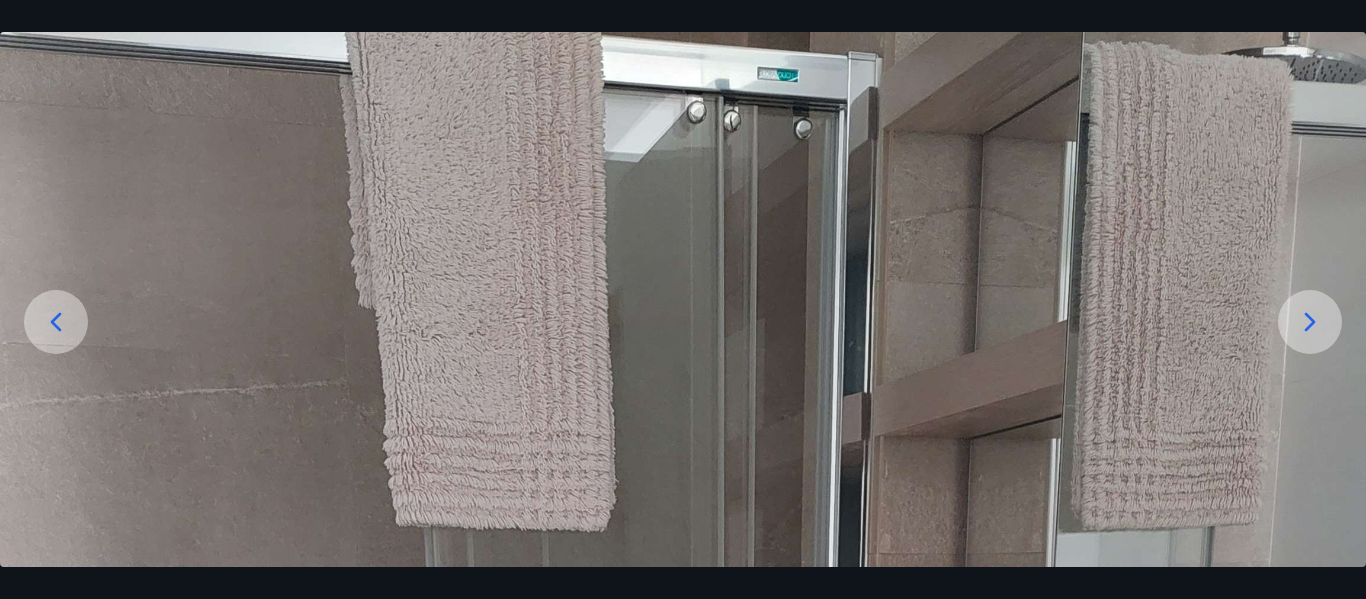 click at bounding box center (683, 1235) 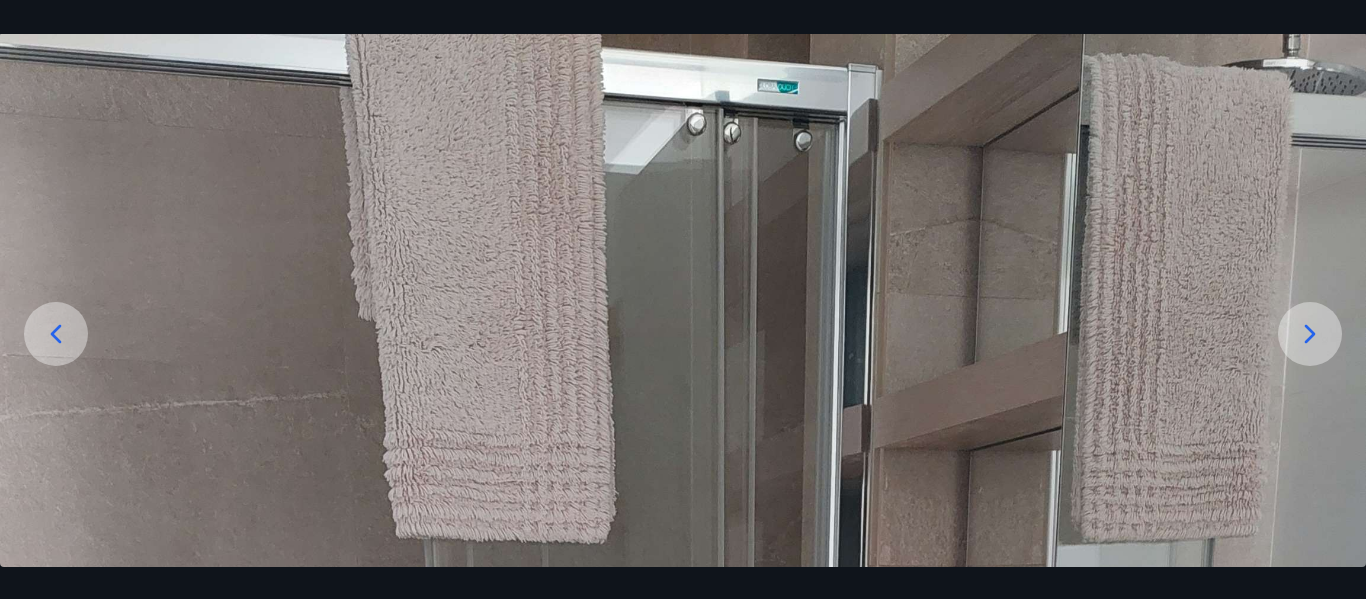 scroll, scrollTop: 50, scrollLeft: 0, axis: vertical 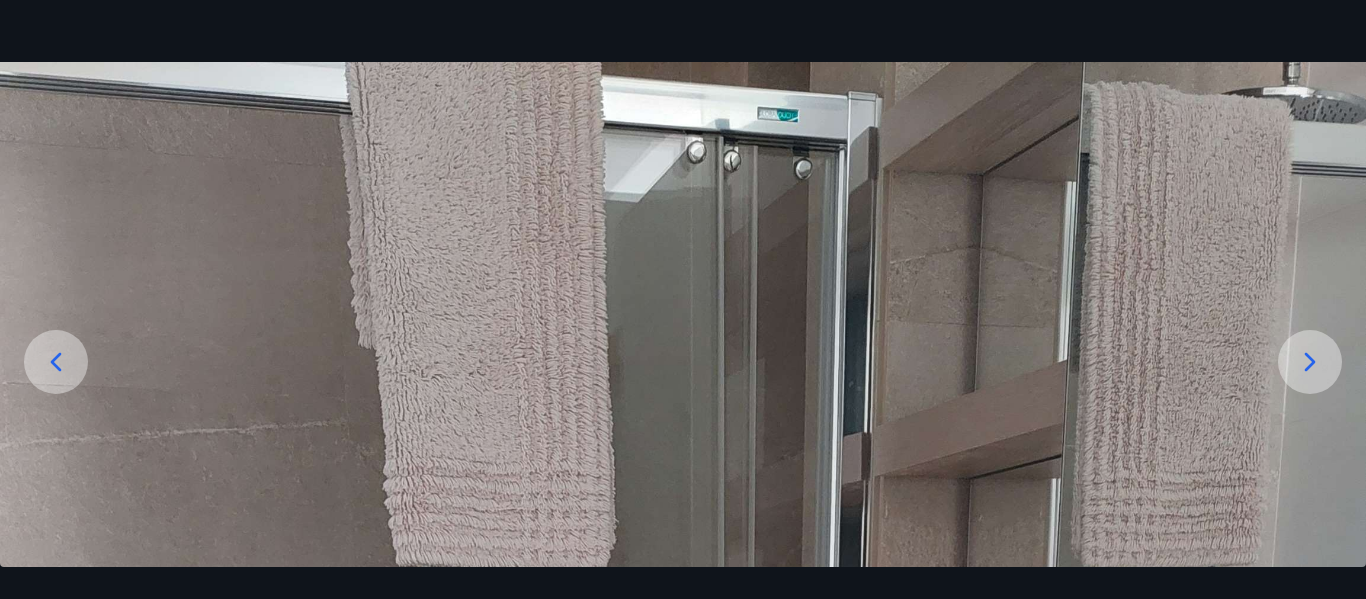 click 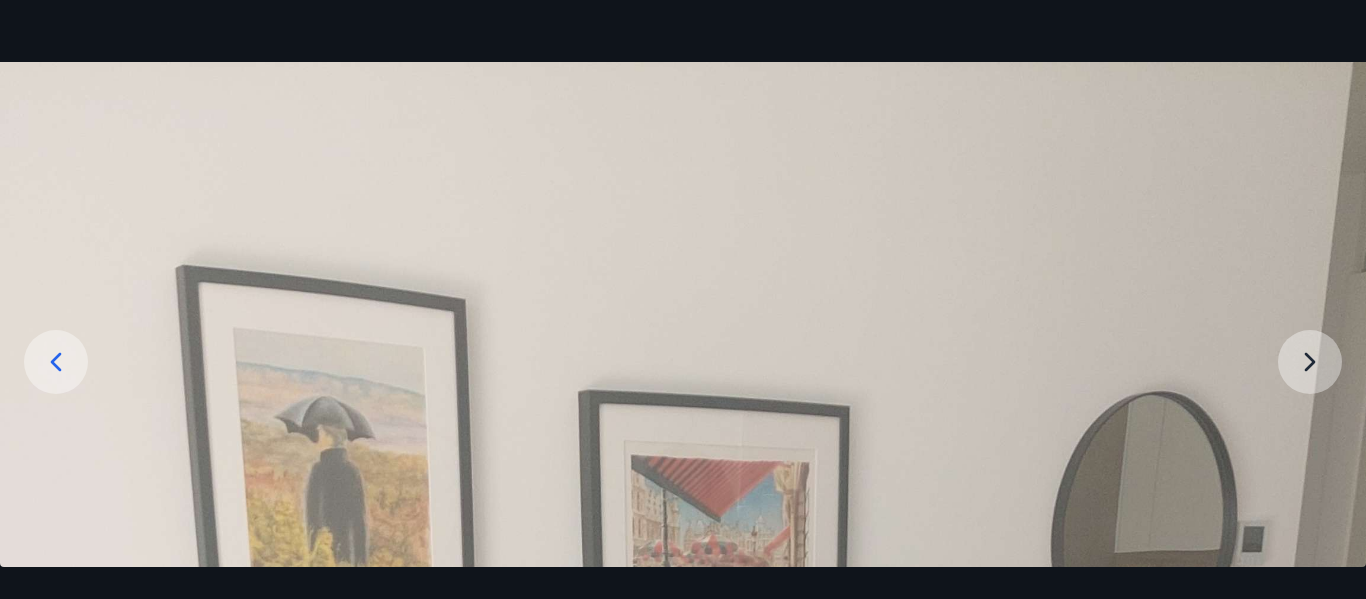 click at bounding box center [683, 1275] 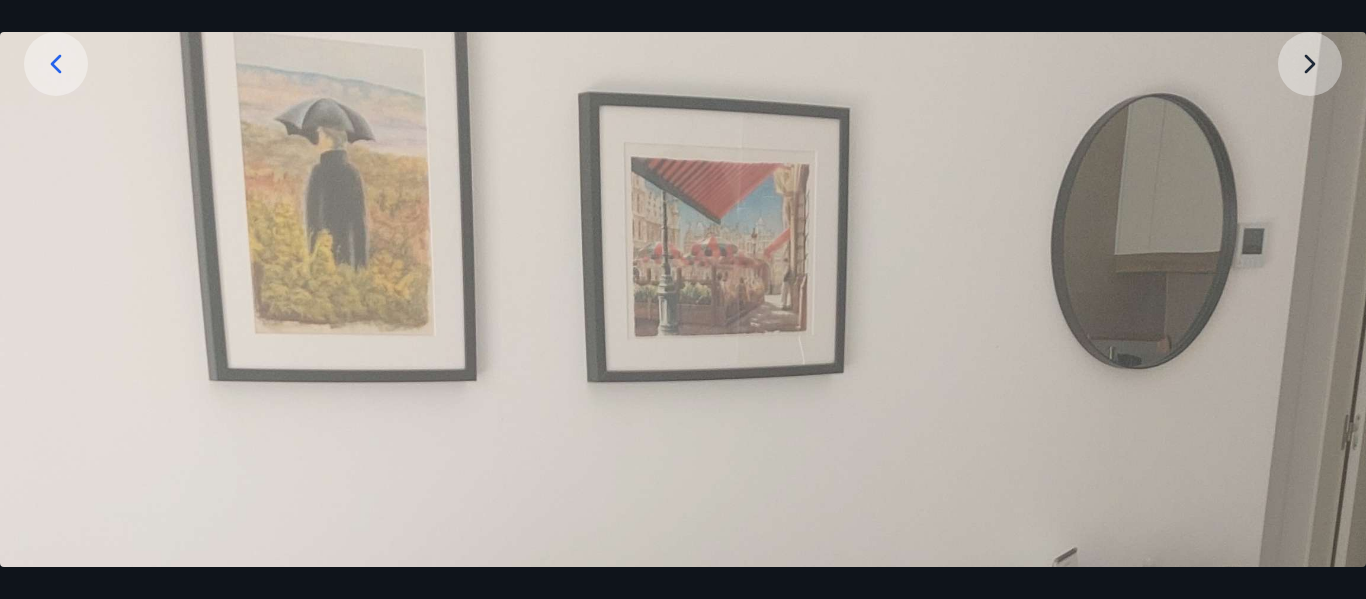 scroll, scrollTop: 320, scrollLeft: 0, axis: vertical 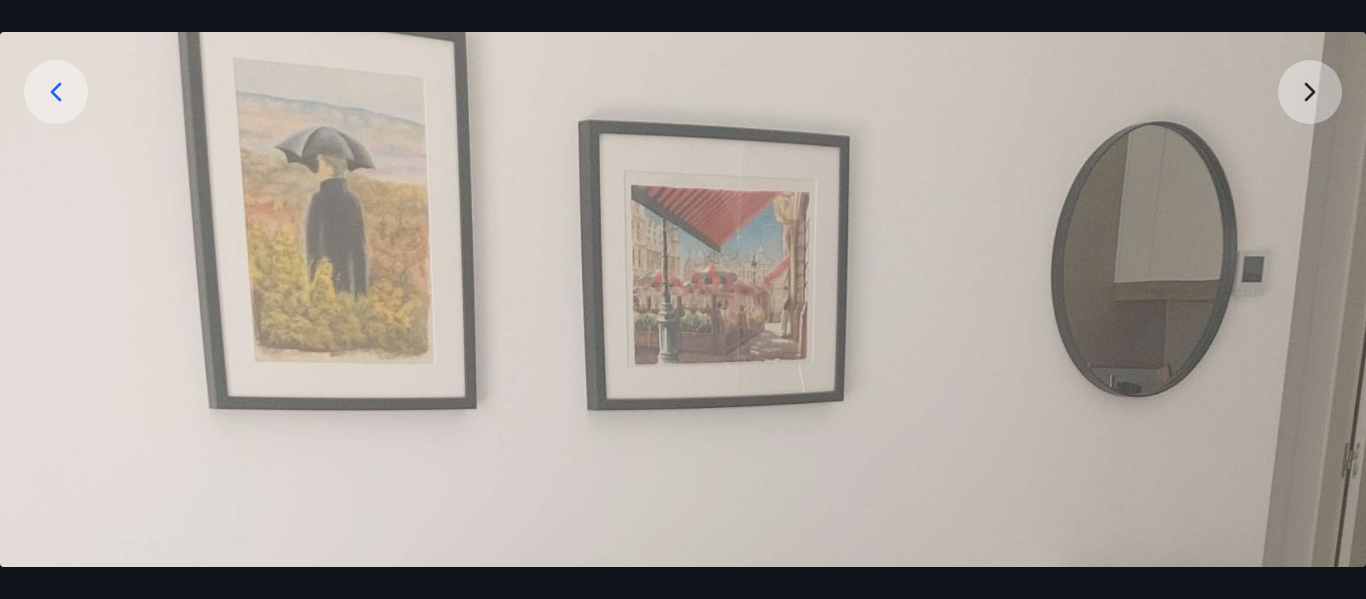 click at bounding box center (683, 1005) 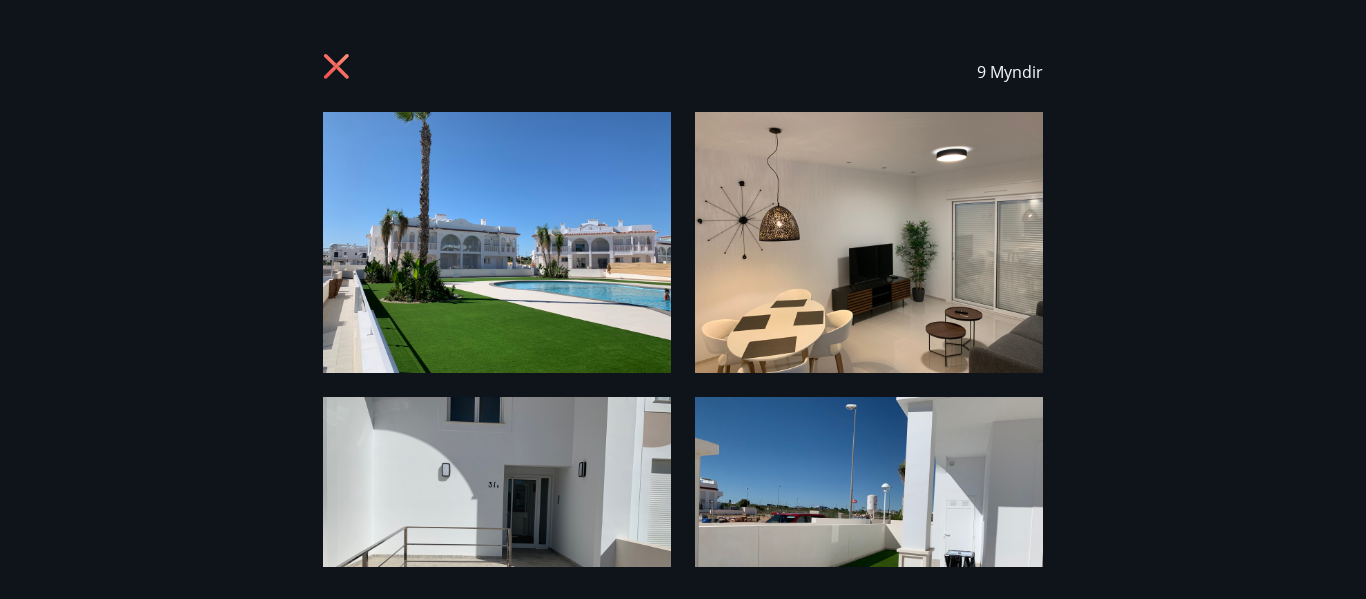 click 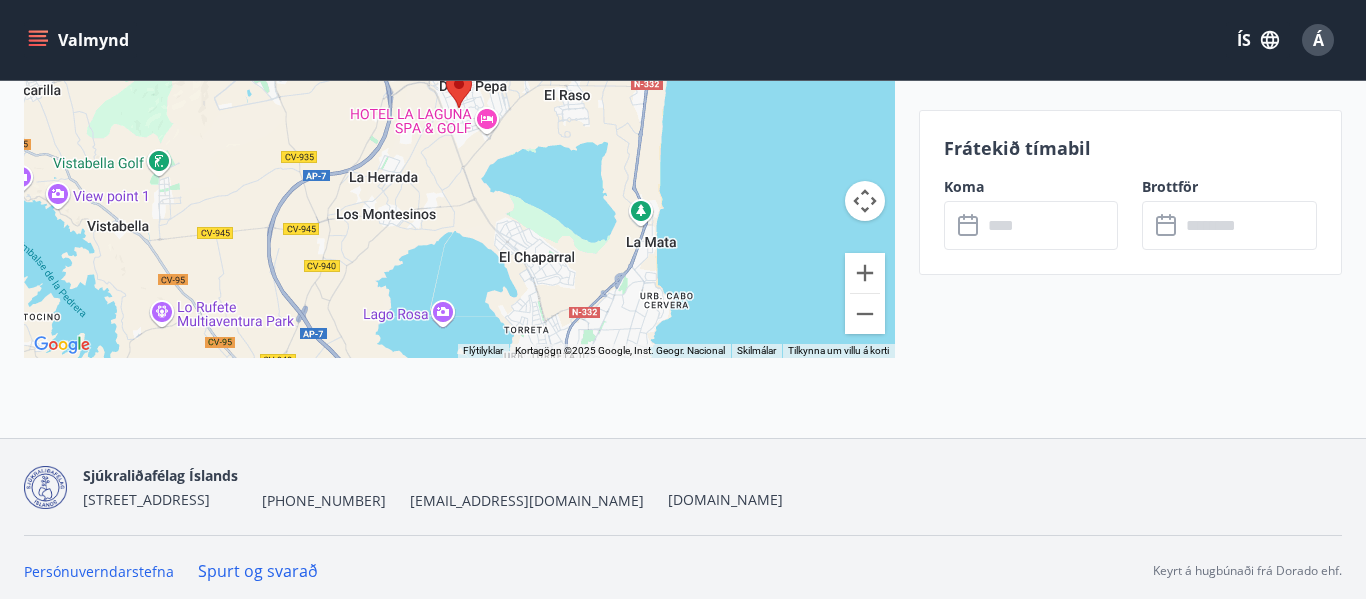 scroll, scrollTop: 3332, scrollLeft: 0, axis: vertical 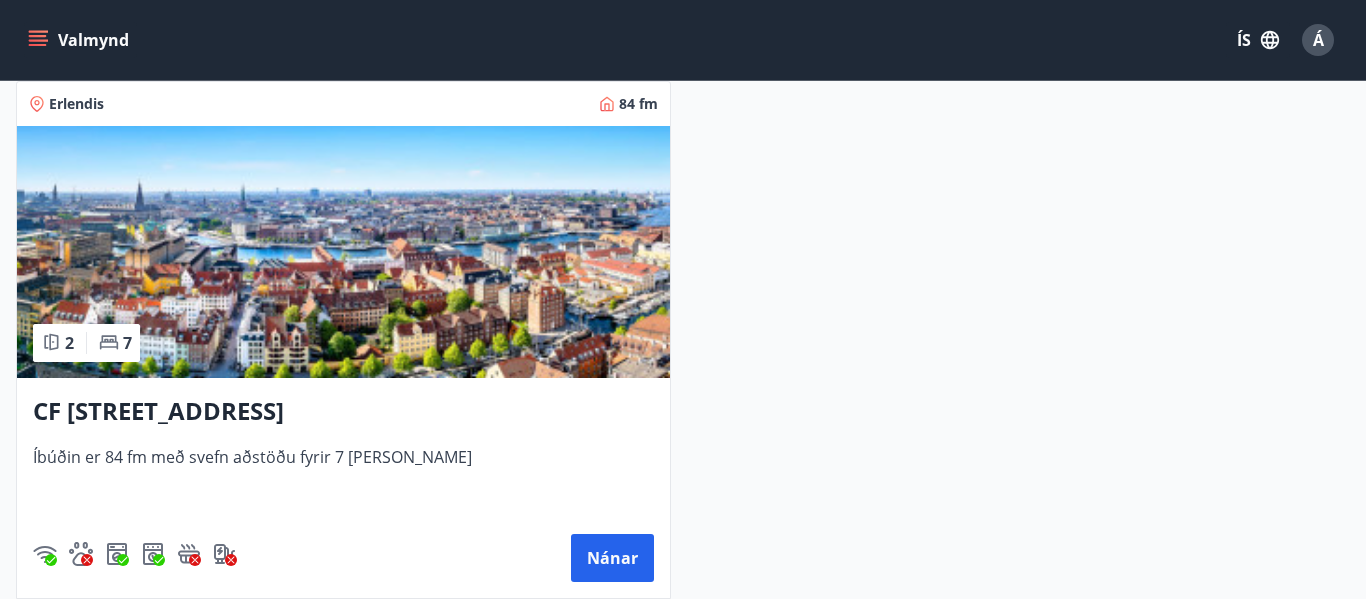 click on "CF [STREET_ADDRESS]" at bounding box center [343, 412] 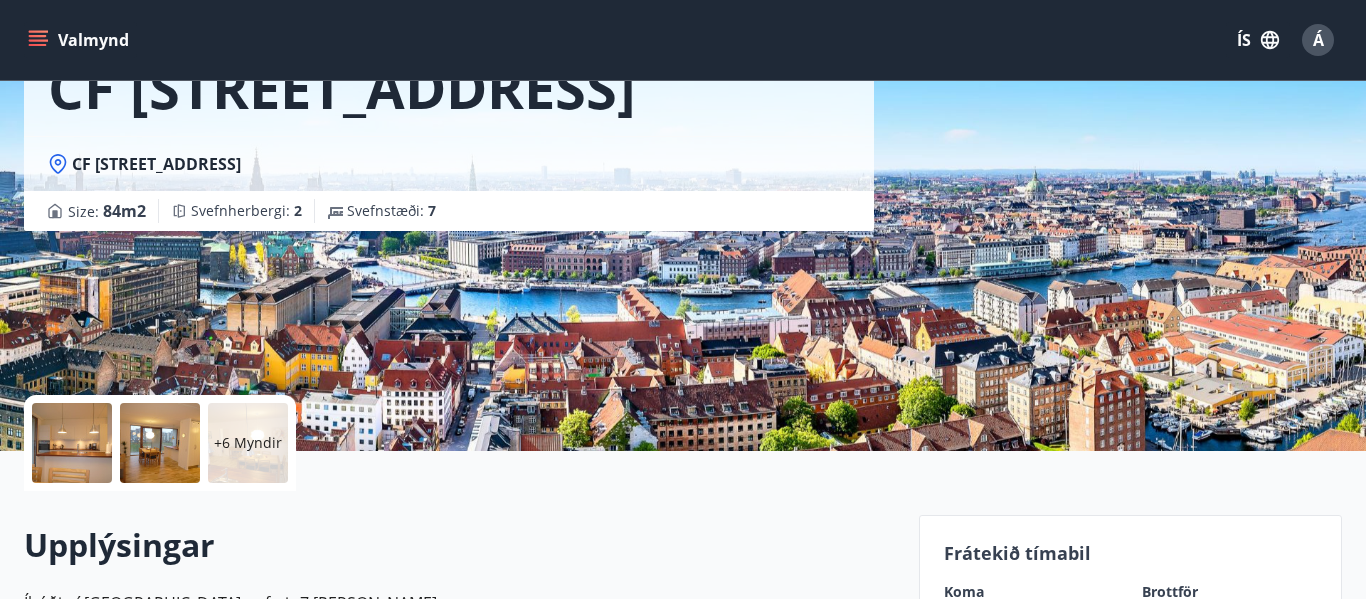 scroll, scrollTop: 120, scrollLeft: 0, axis: vertical 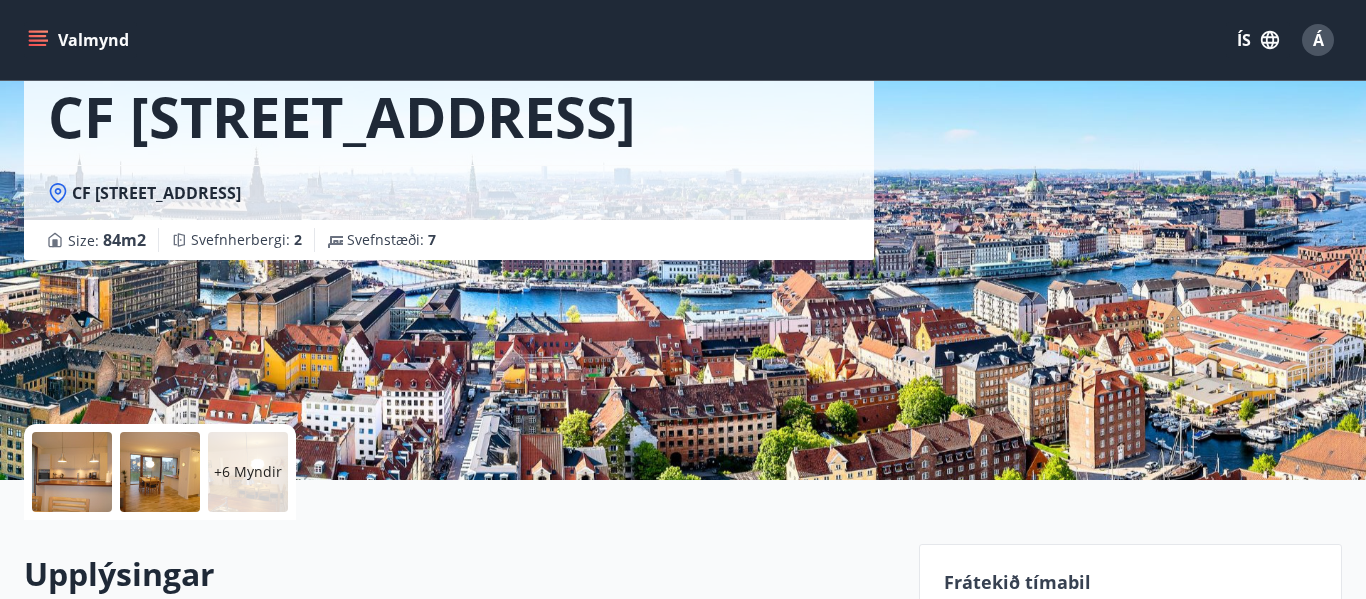 click at bounding box center (72, 472) 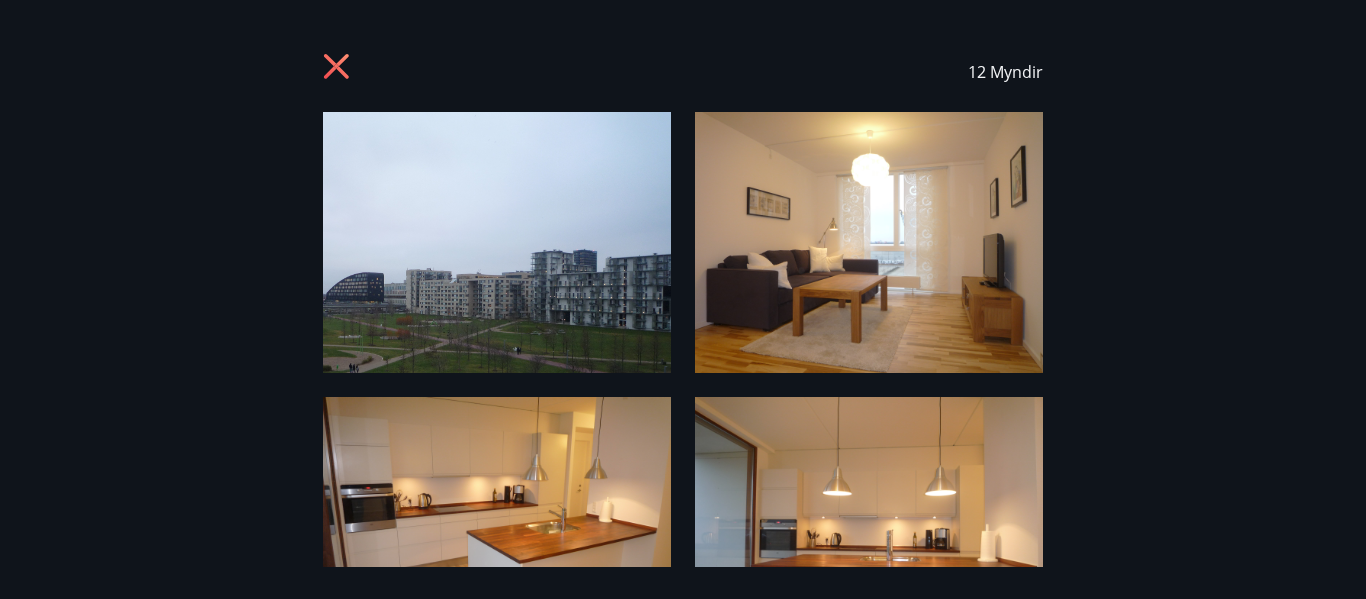 click at bounding box center (869, 527) 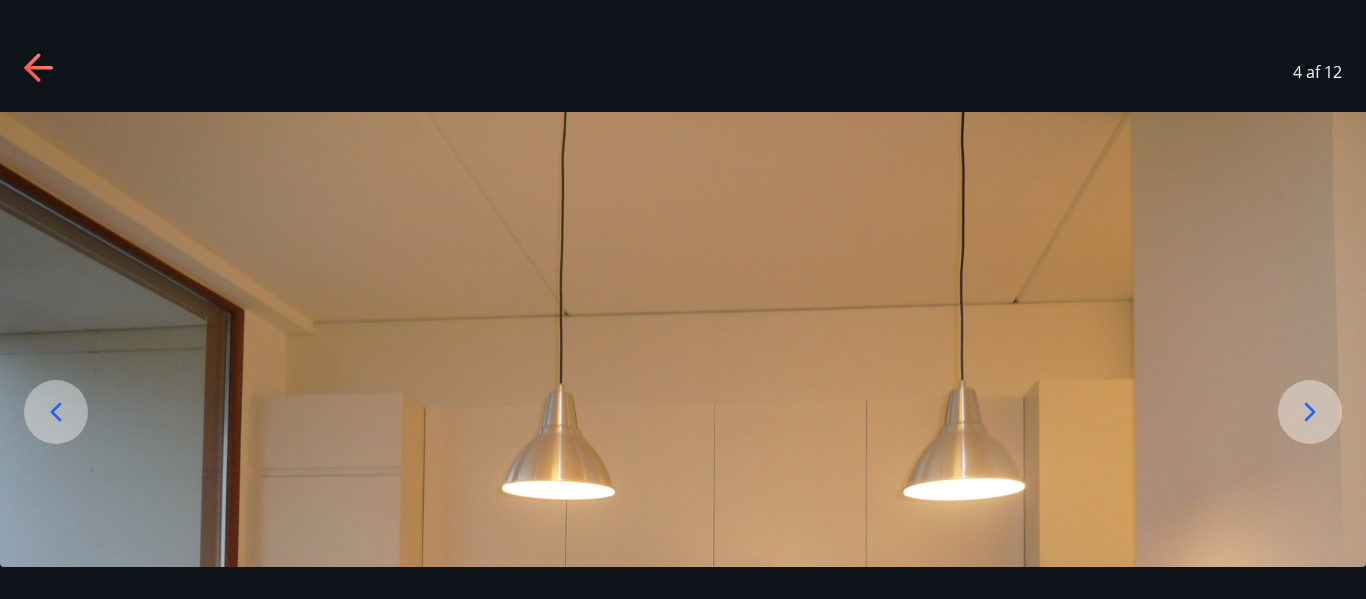 click at bounding box center (683, 624) 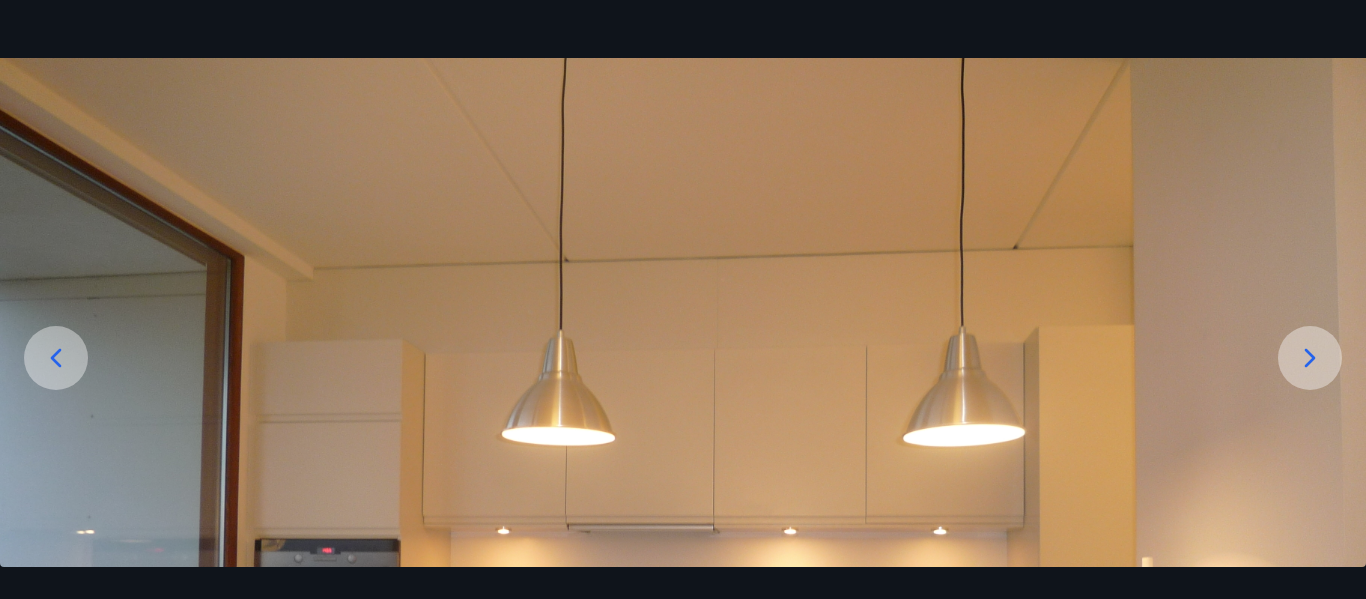 scroll, scrollTop: 40, scrollLeft: 0, axis: vertical 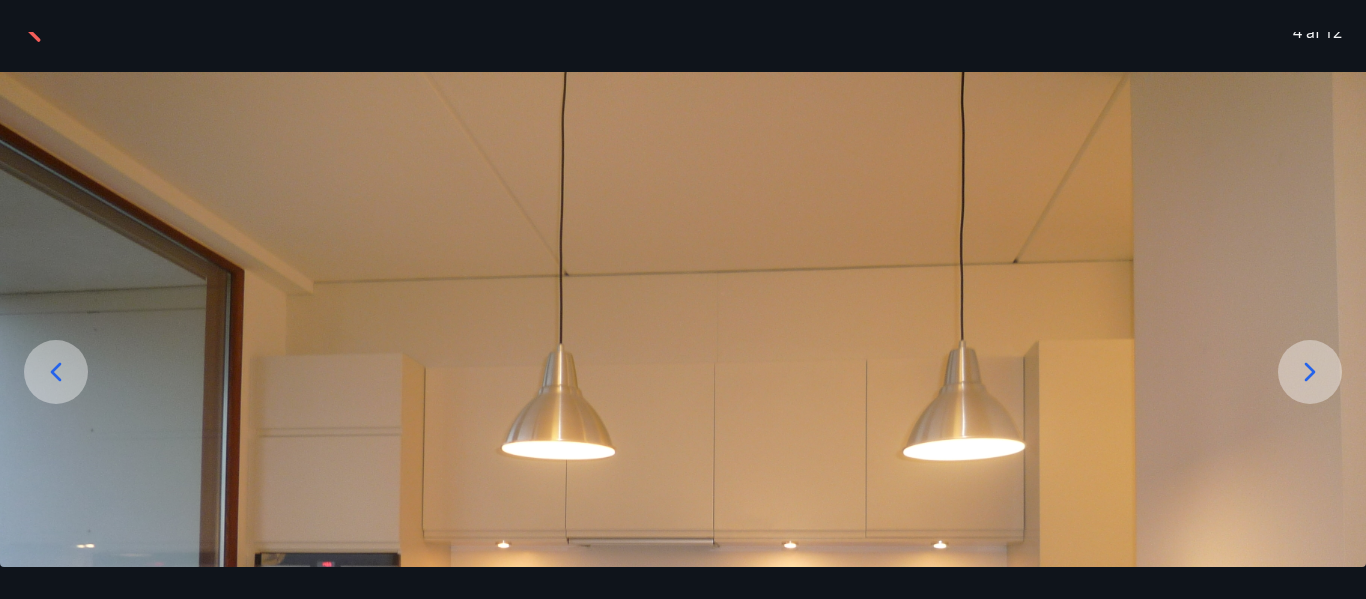 click 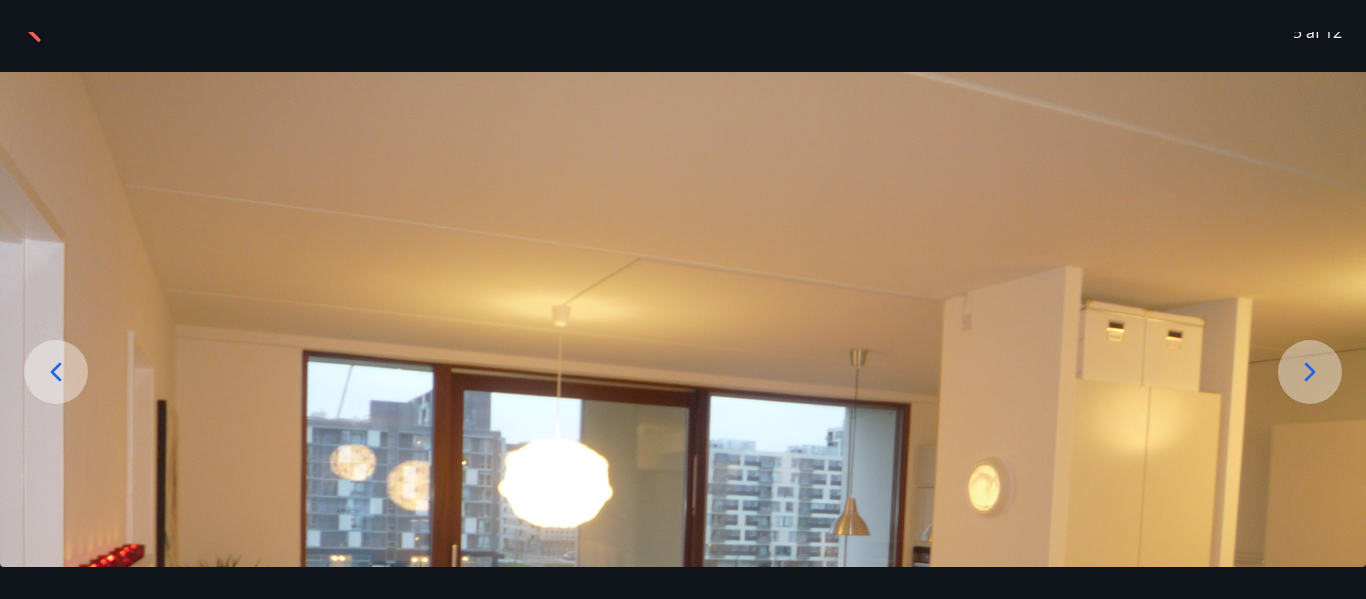 click at bounding box center [683, 584] 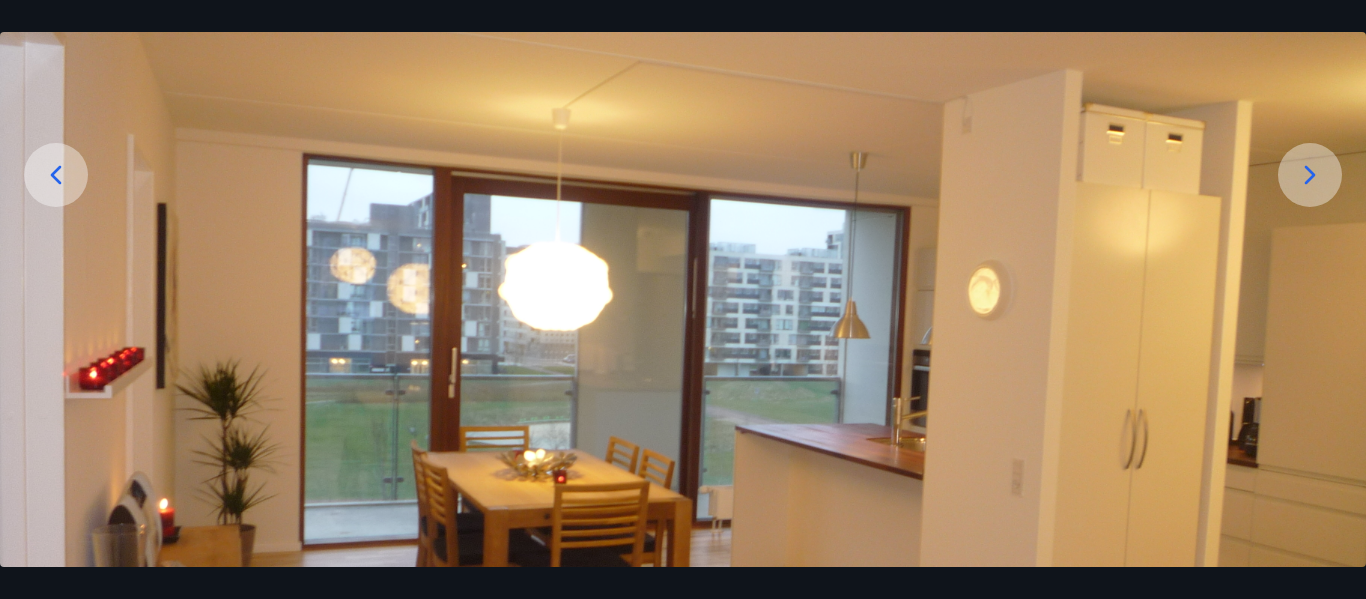 scroll, scrollTop: 90, scrollLeft: 0, axis: vertical 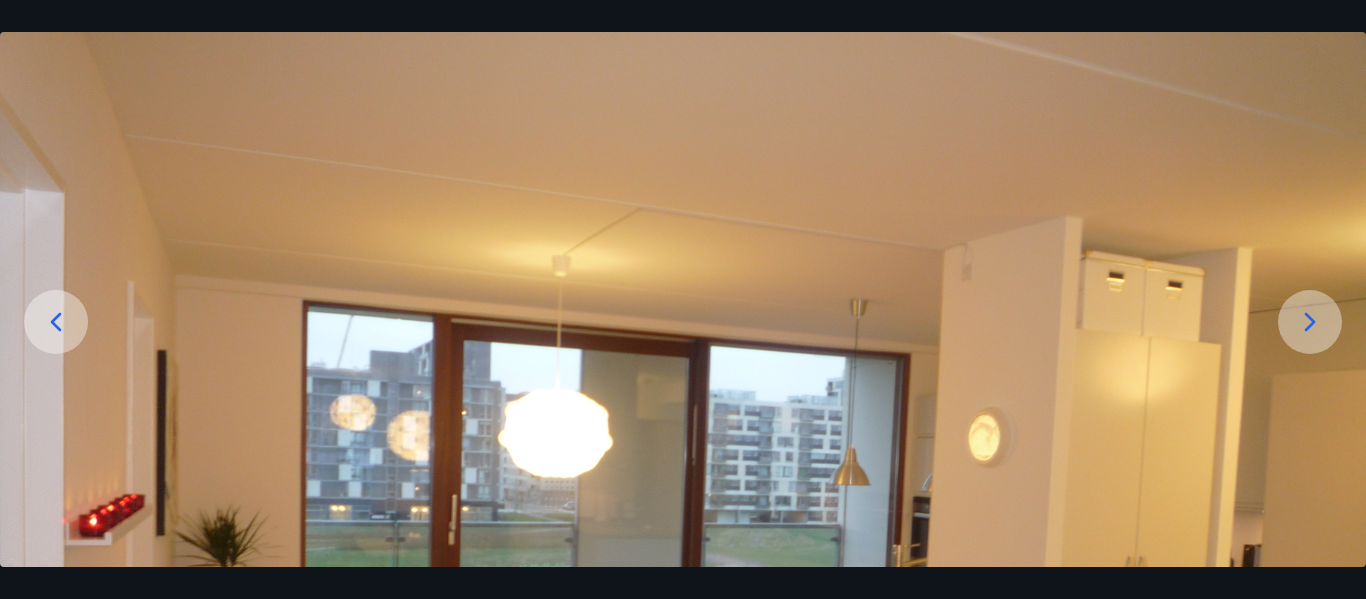 click 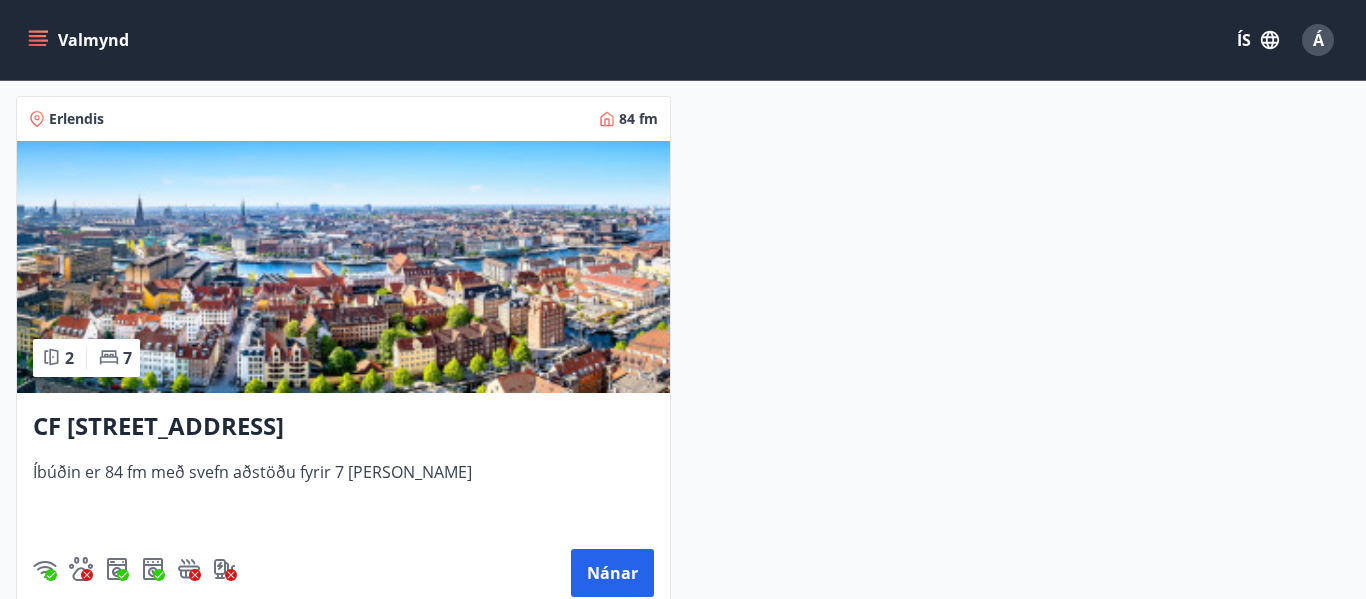scroll, scrollTop: 5280, scrollLeft: 0, axis: vertical 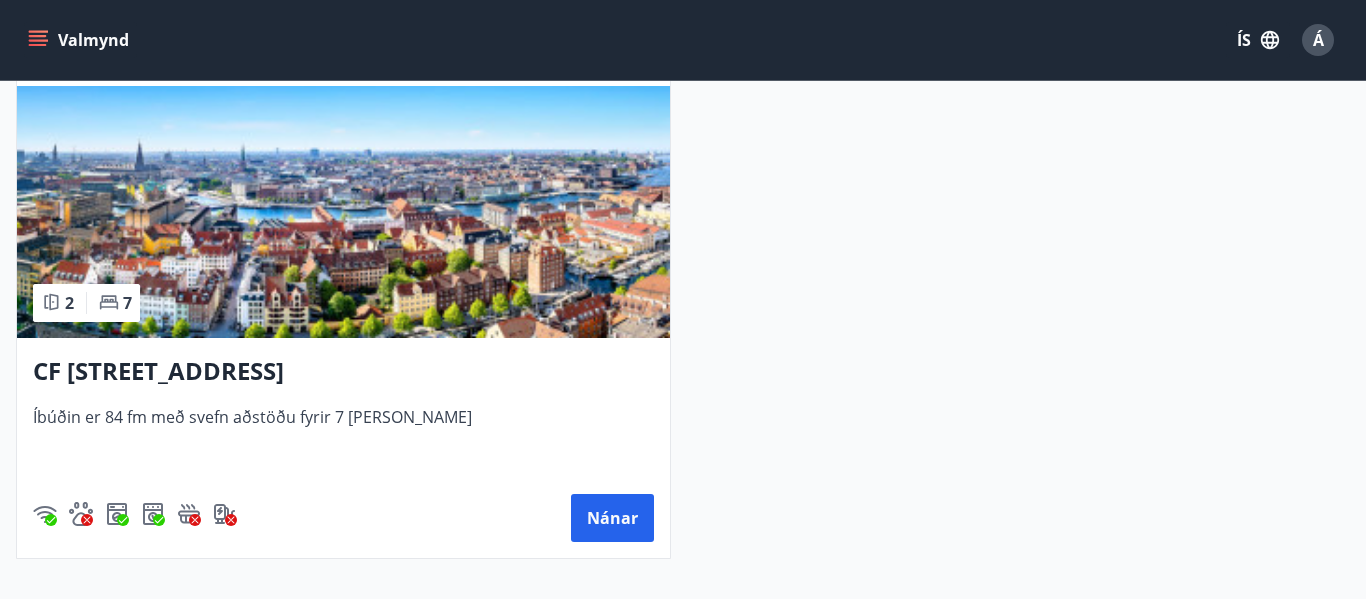 drag, startPoint x: 463, startPoint y: 376, endPoint x: 35, endPoint y: 368, distance: 428.07477 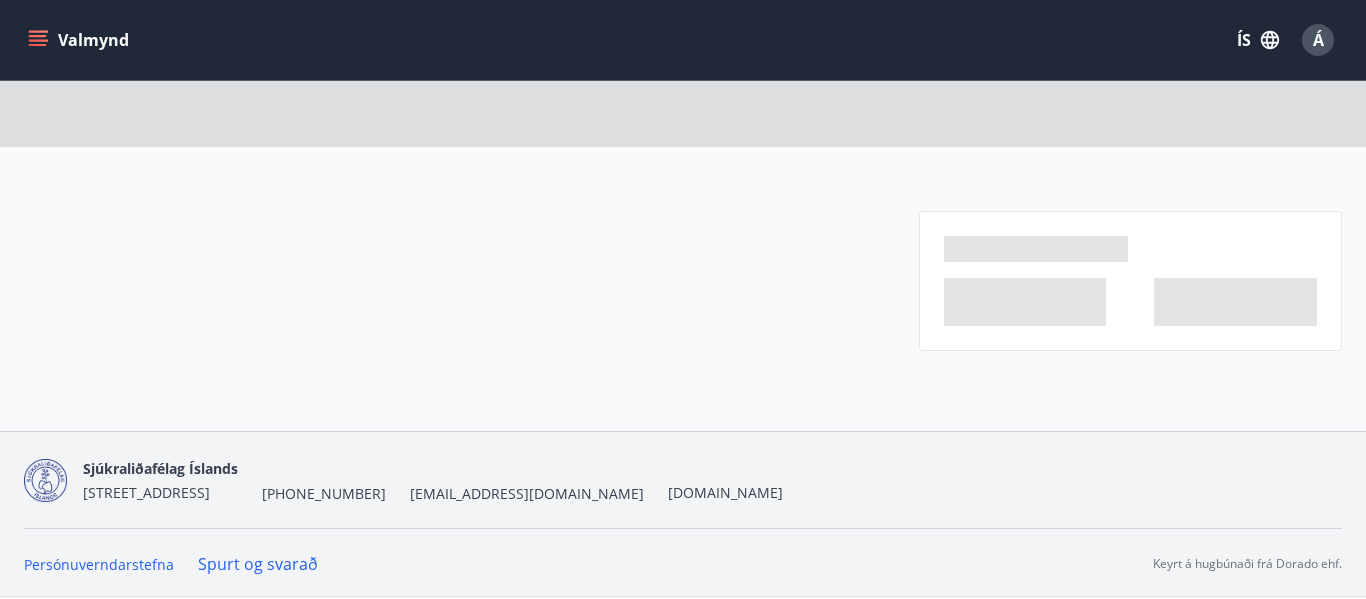 scroll, scrollTop: 0, scrollLeft: 0, axis: both 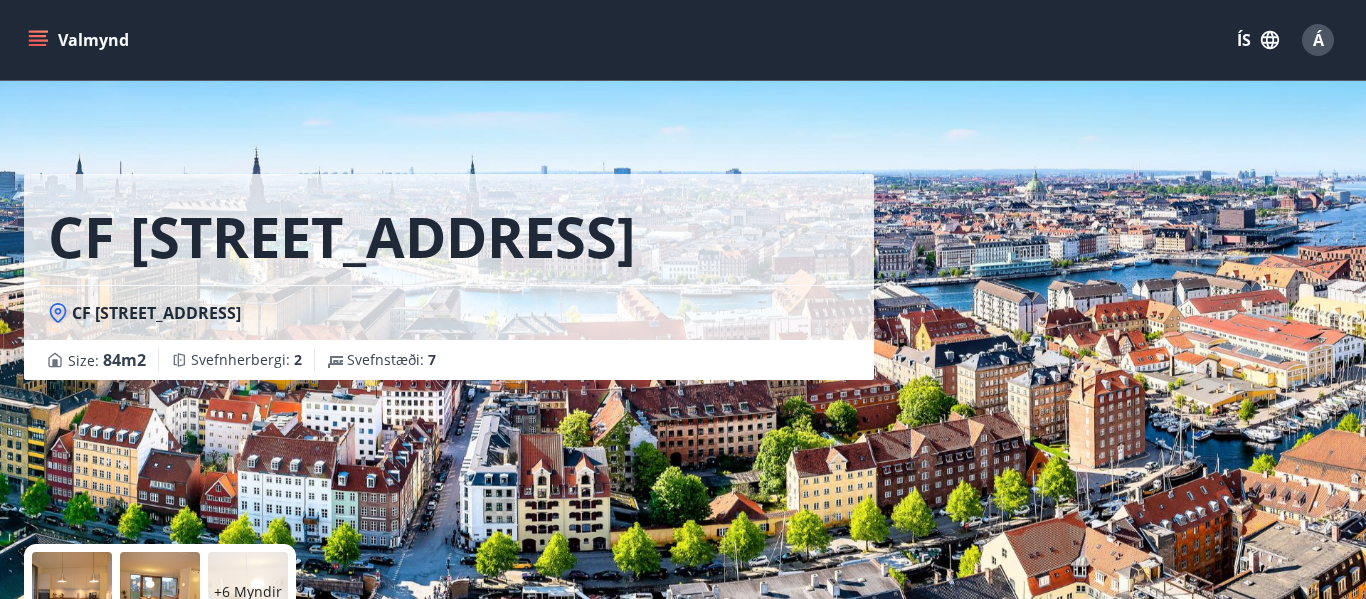 drag, startPoint x: 533, startPoint y: 311, endPoint x: 63, endPoint y: 238, distance: 475.63538 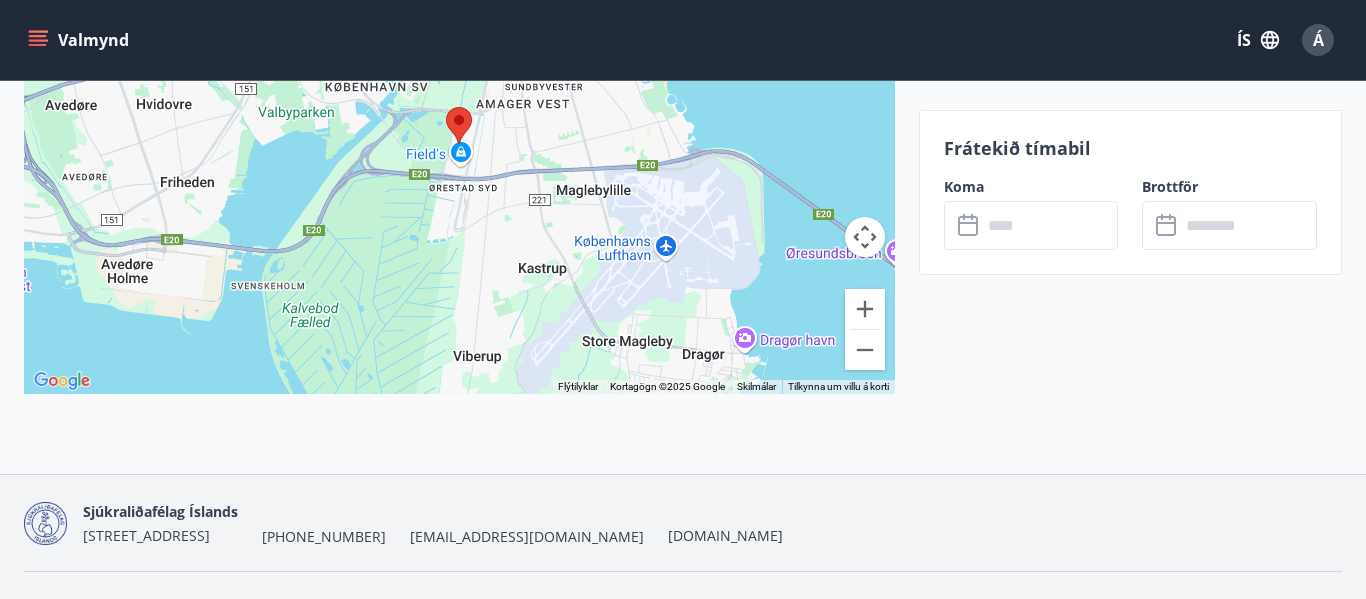 scroll, scrollTop: 3856, scrollLeft: 0, axis: vertical 